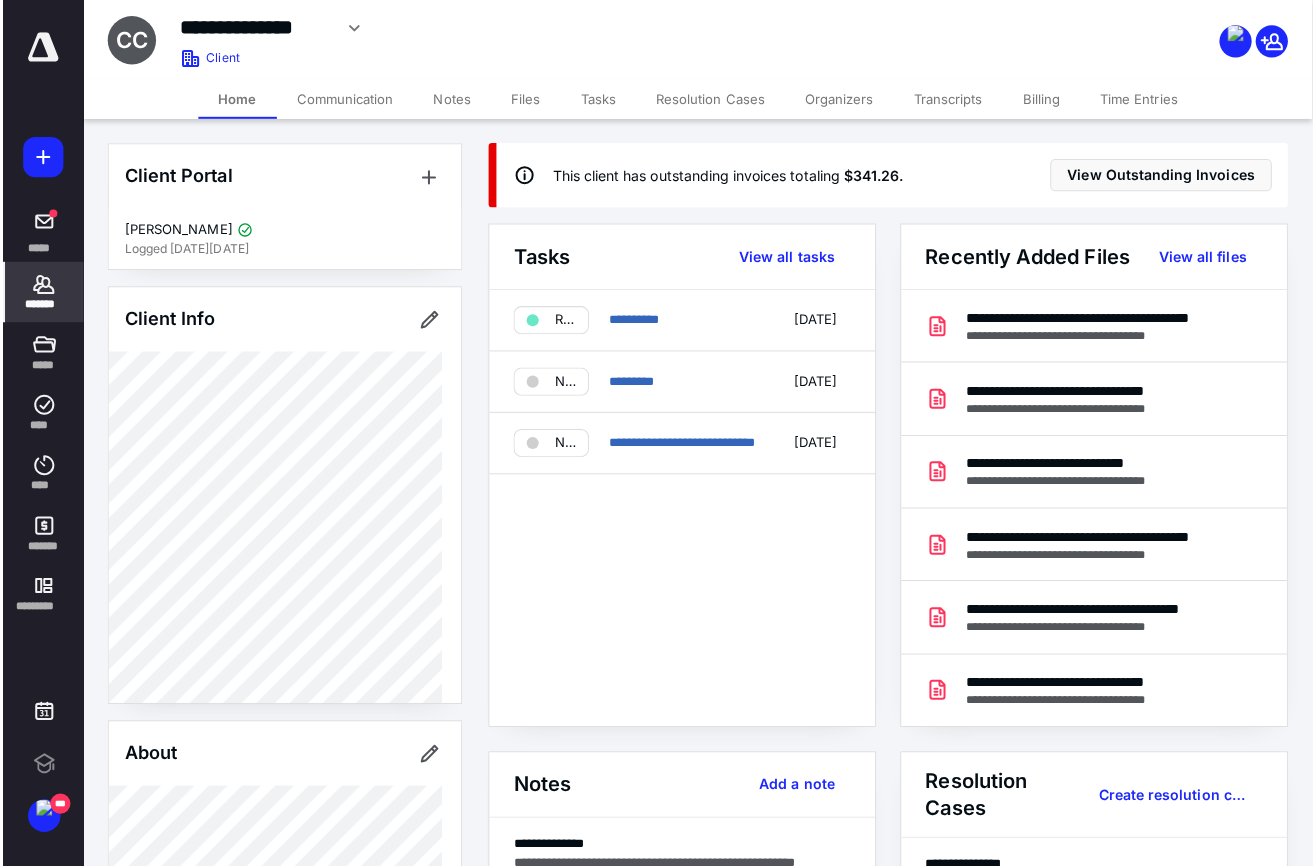 scroll, scrollTop: 0, scrollLeft: 0, axis: both 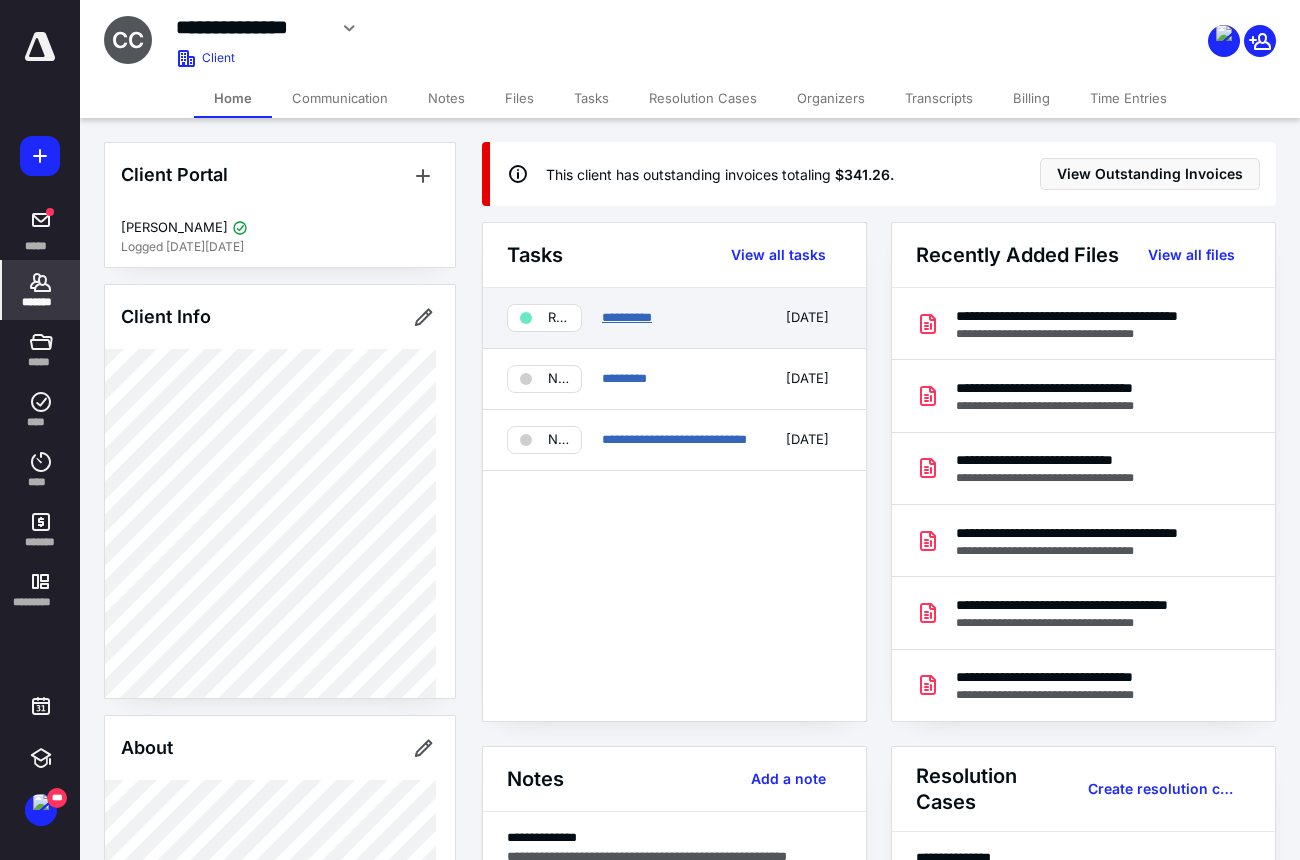 click on "**********" at bounding box center [627, 317] 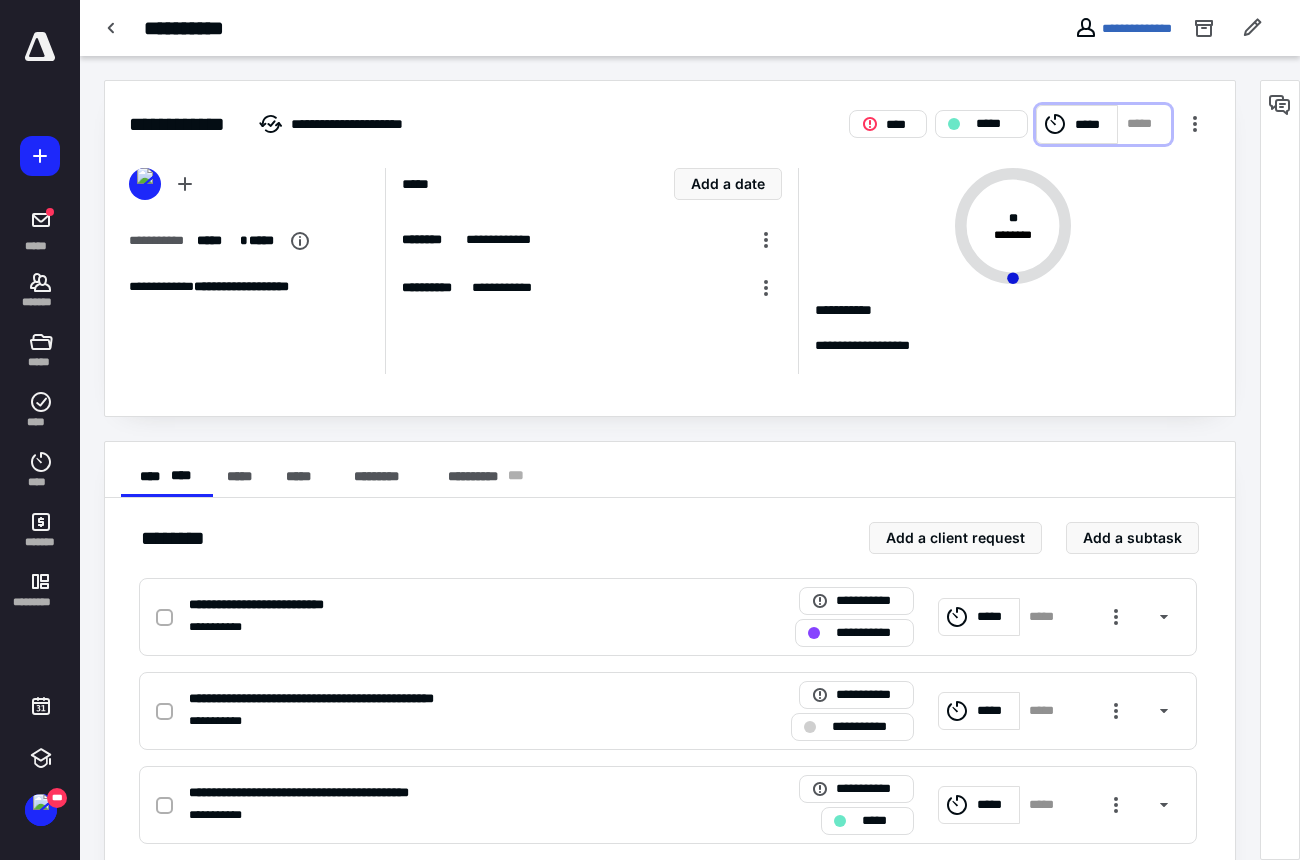 click on "*****" at bounding box center [1077, 124] 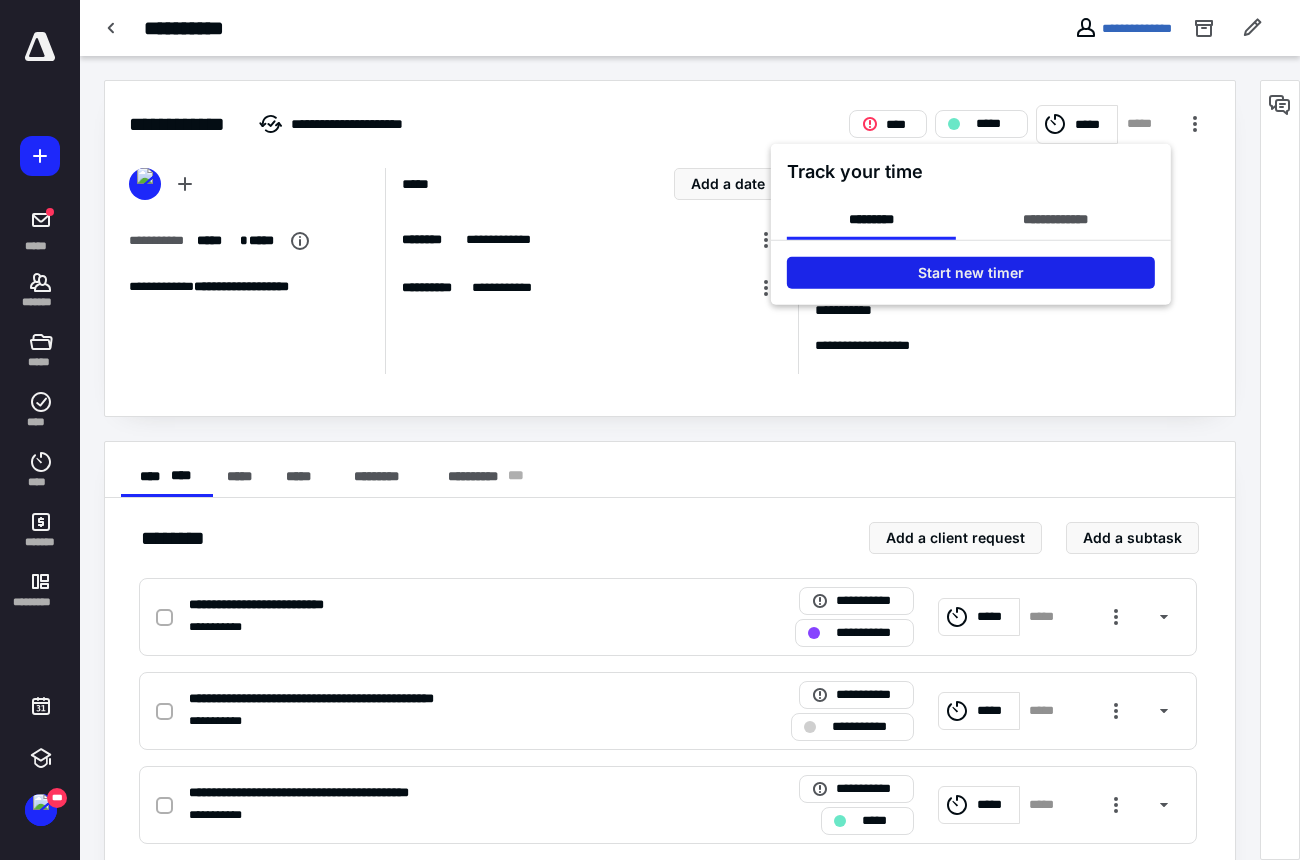click on "Start new timer" at bounding box center [971, 273] 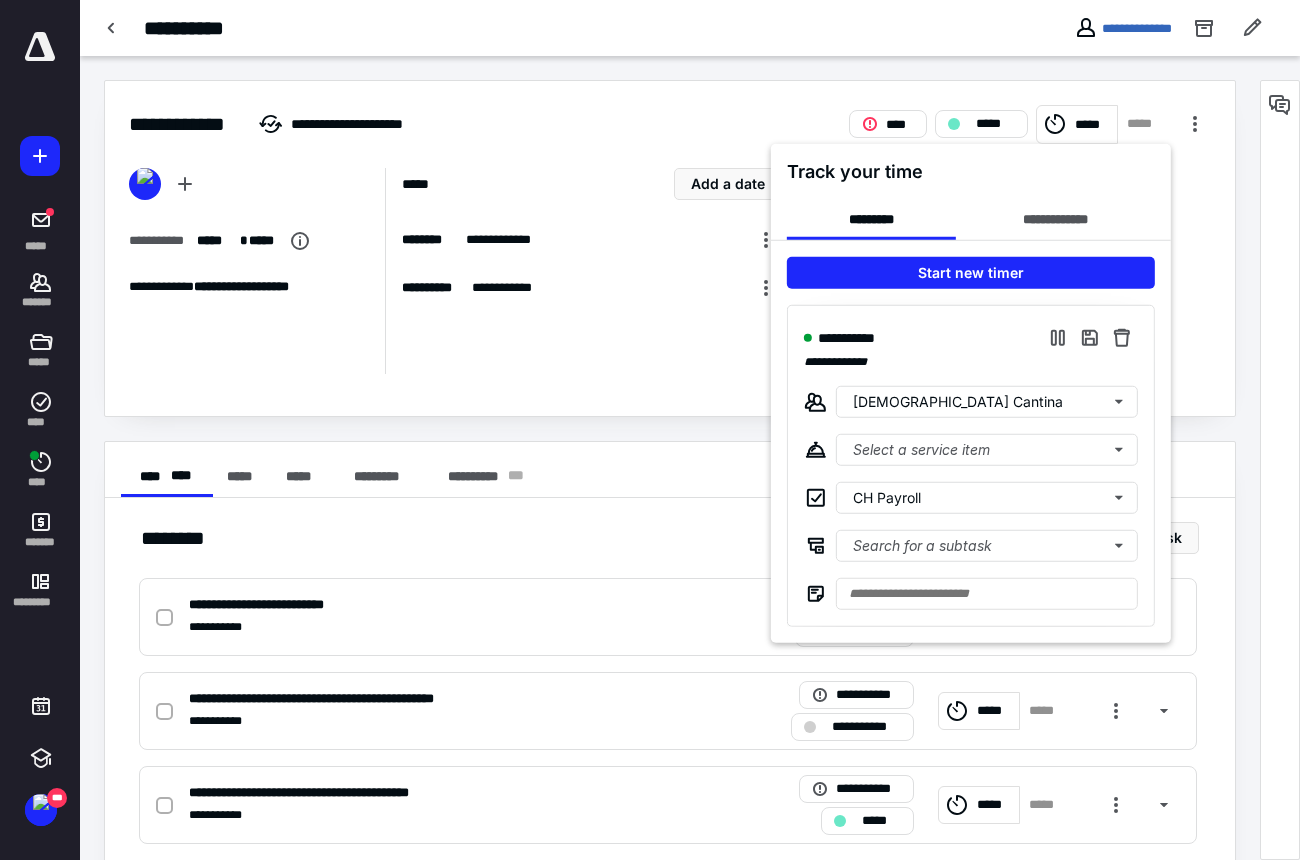 click at bounding box center (650, 430) 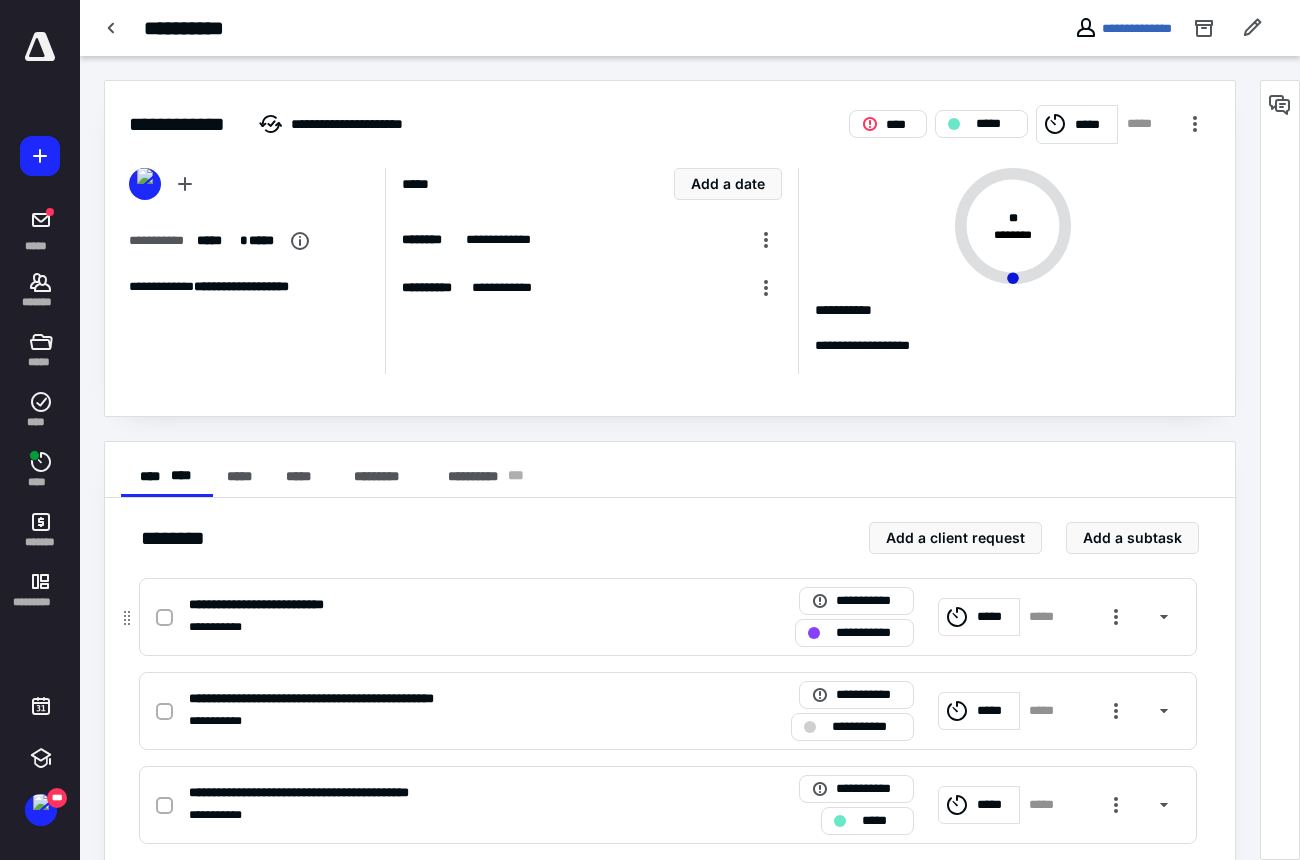 click at bounding box center [164, 618] 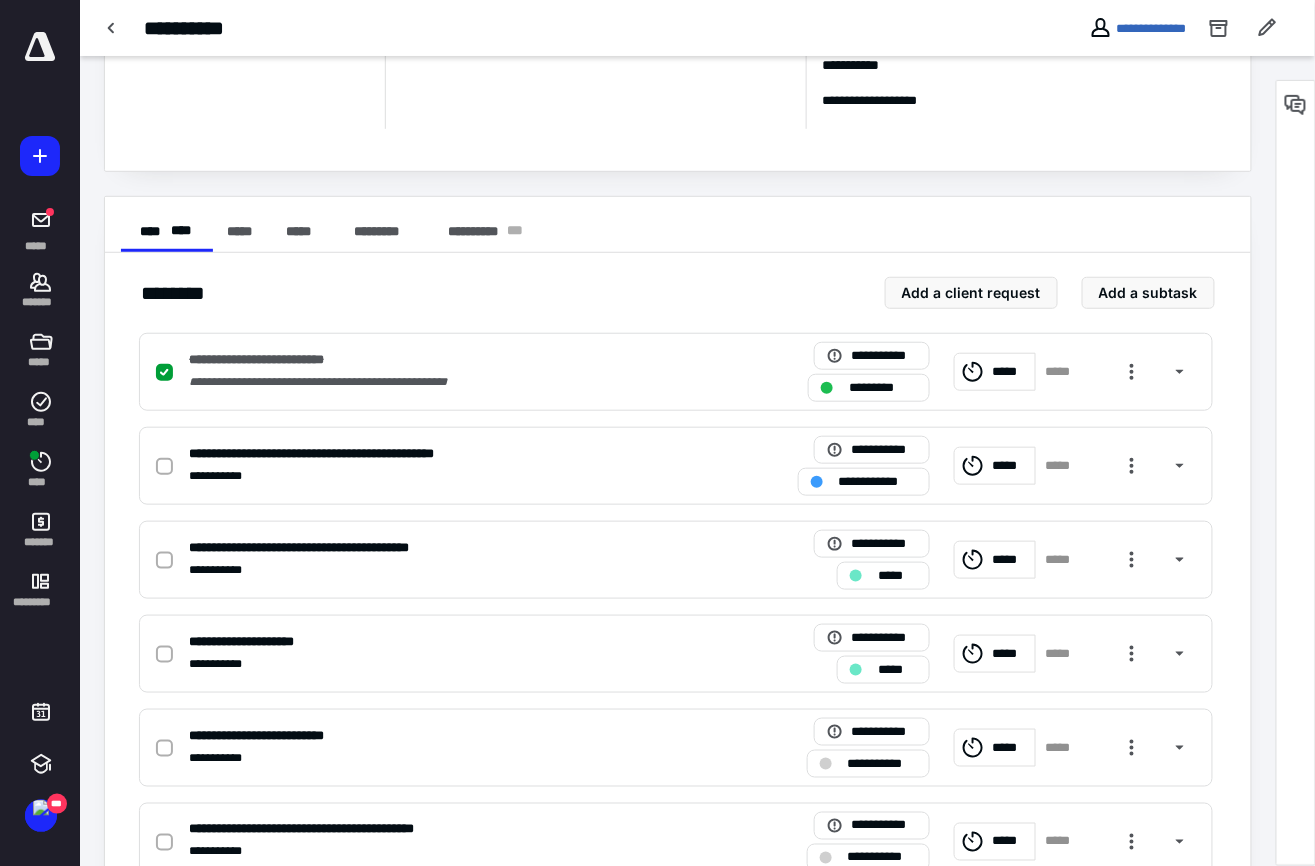 scroll, scrollTop: 249, scrollLeft: 0, axis: vertical 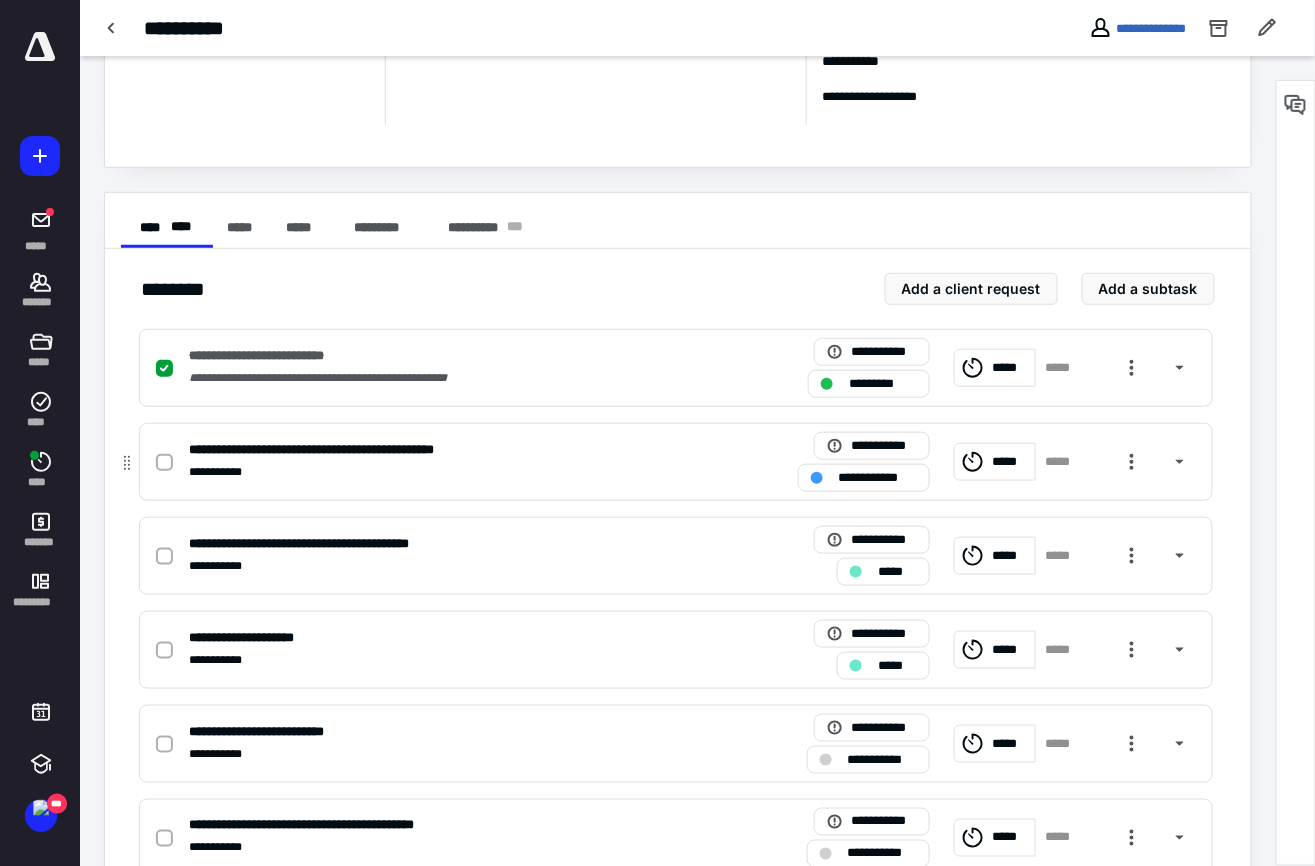 click 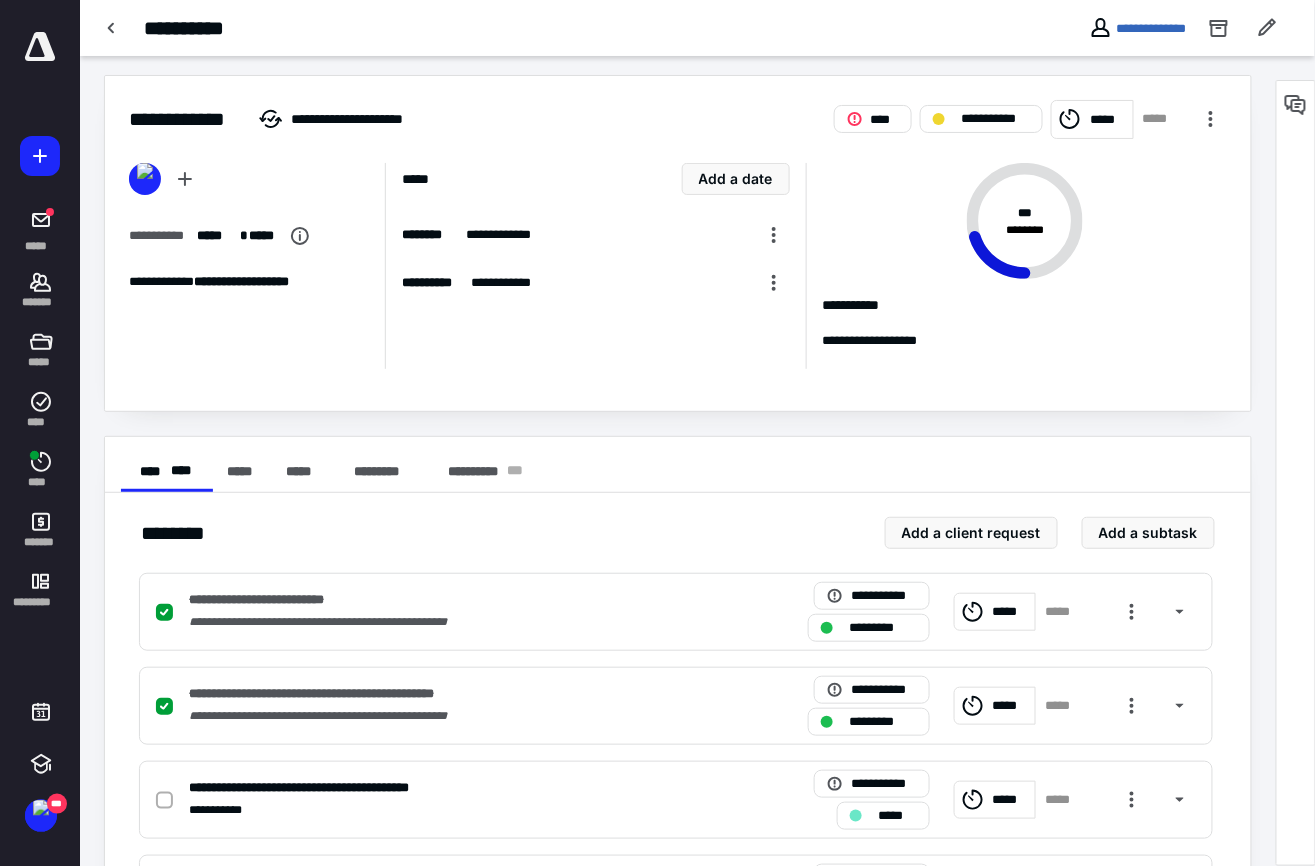 scroll, scrollTop: 0, scrollLeft: 0, axis: both 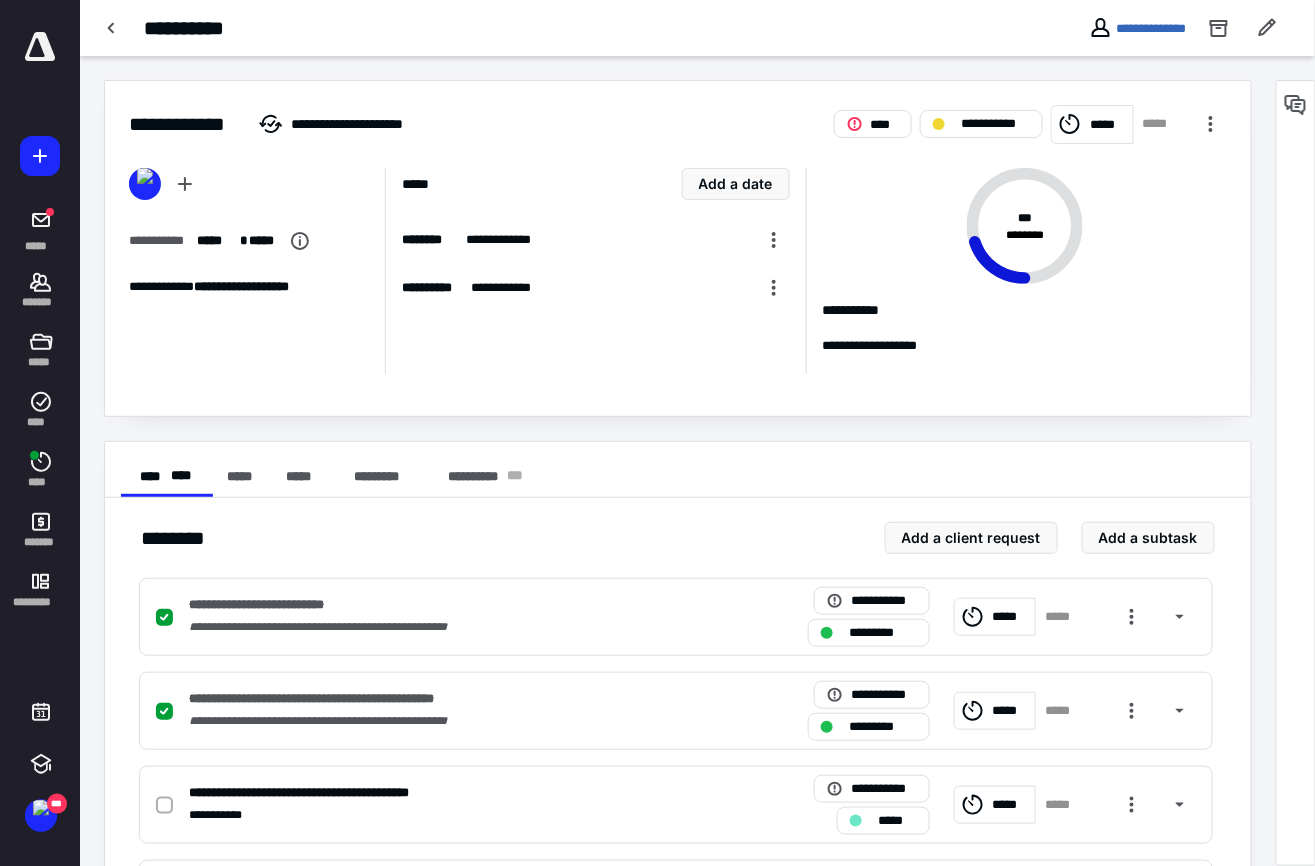 click 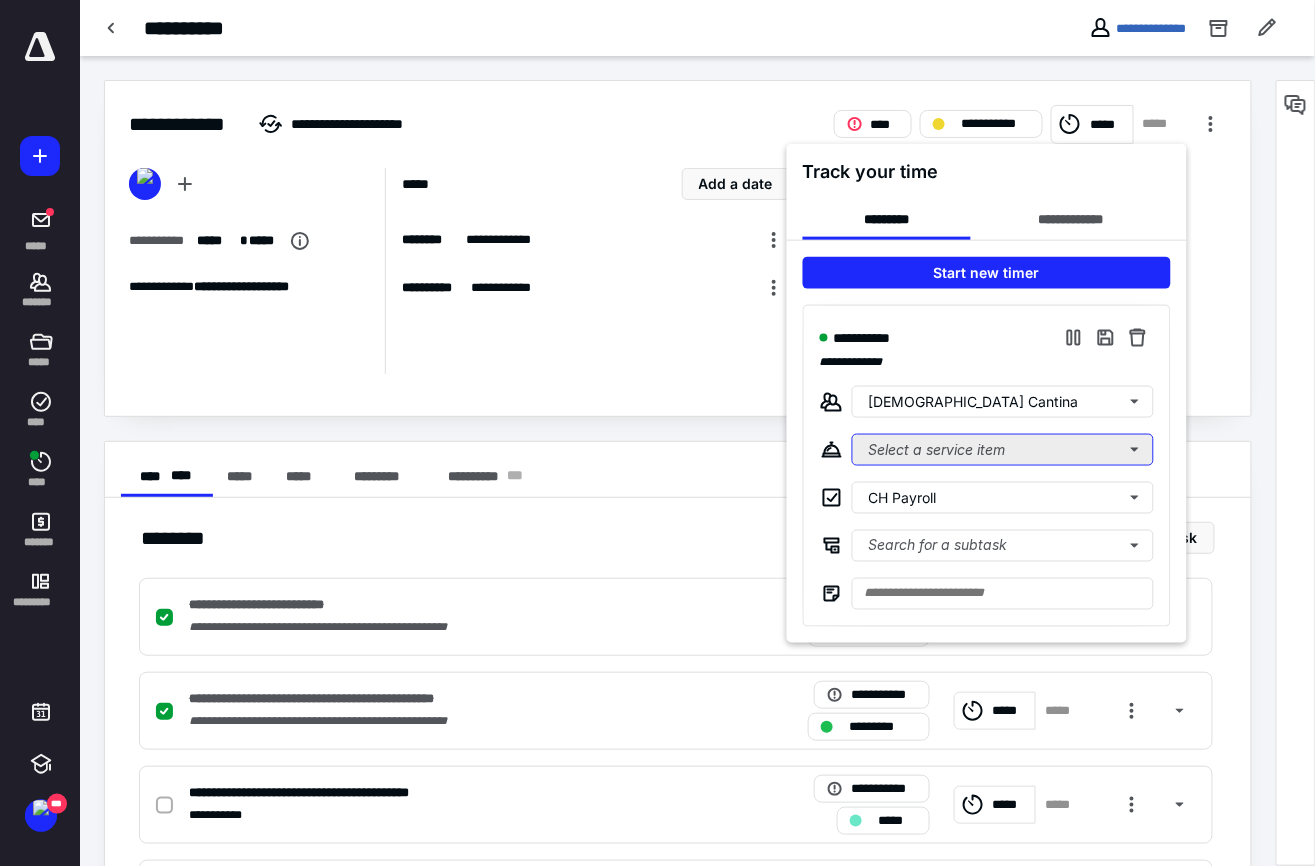 click on "Select a service item" at bounding box center [1002, 450] 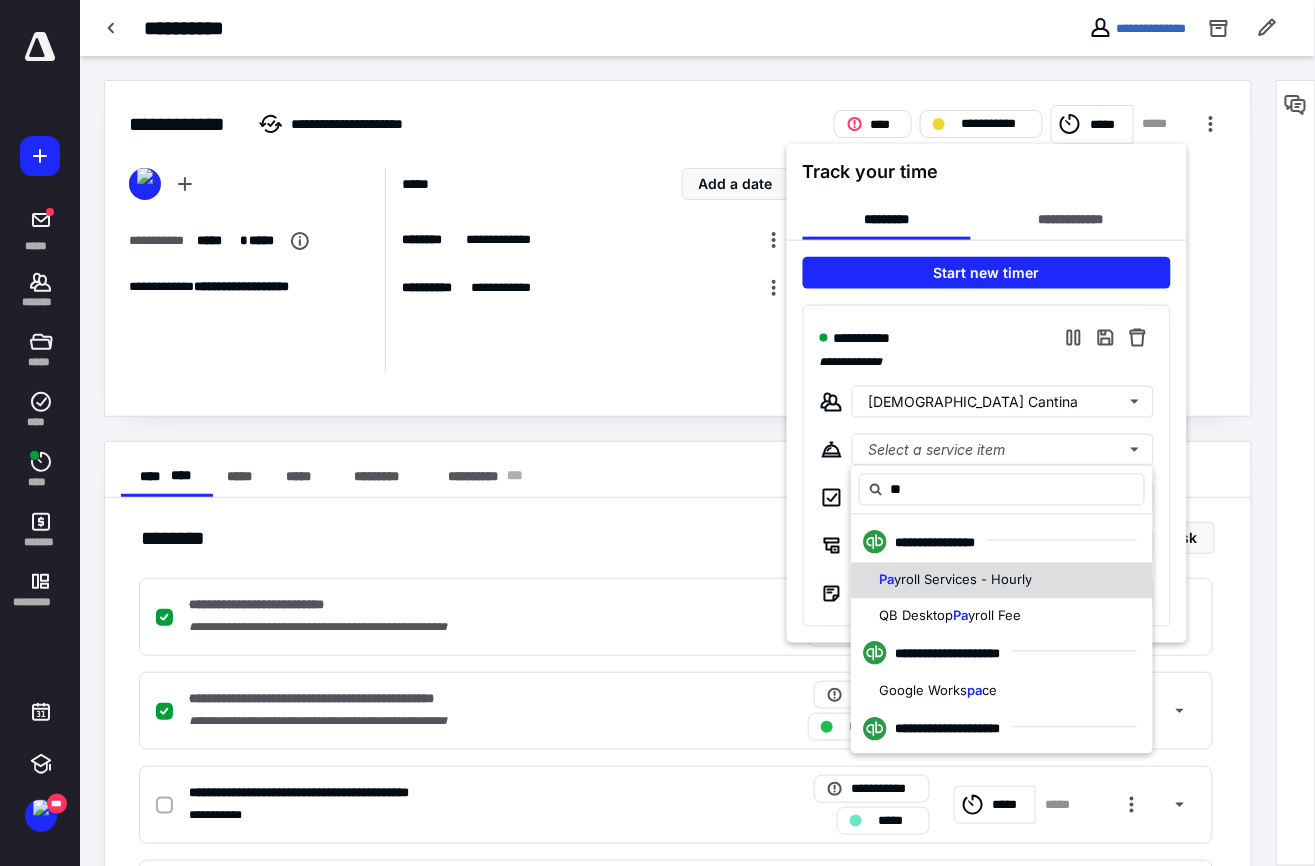 click on "yroll Services - Hourly" at bounding box center [963, 580] 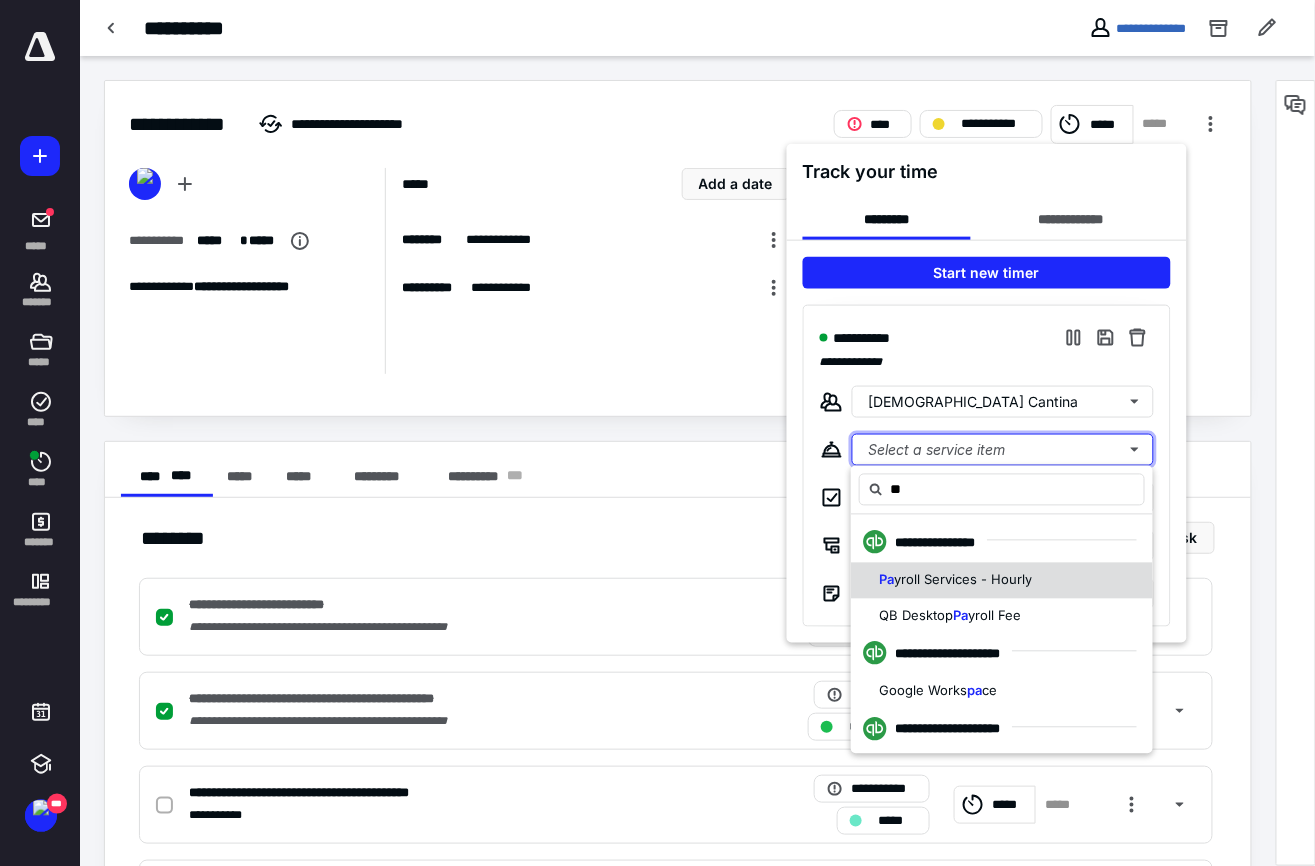 type 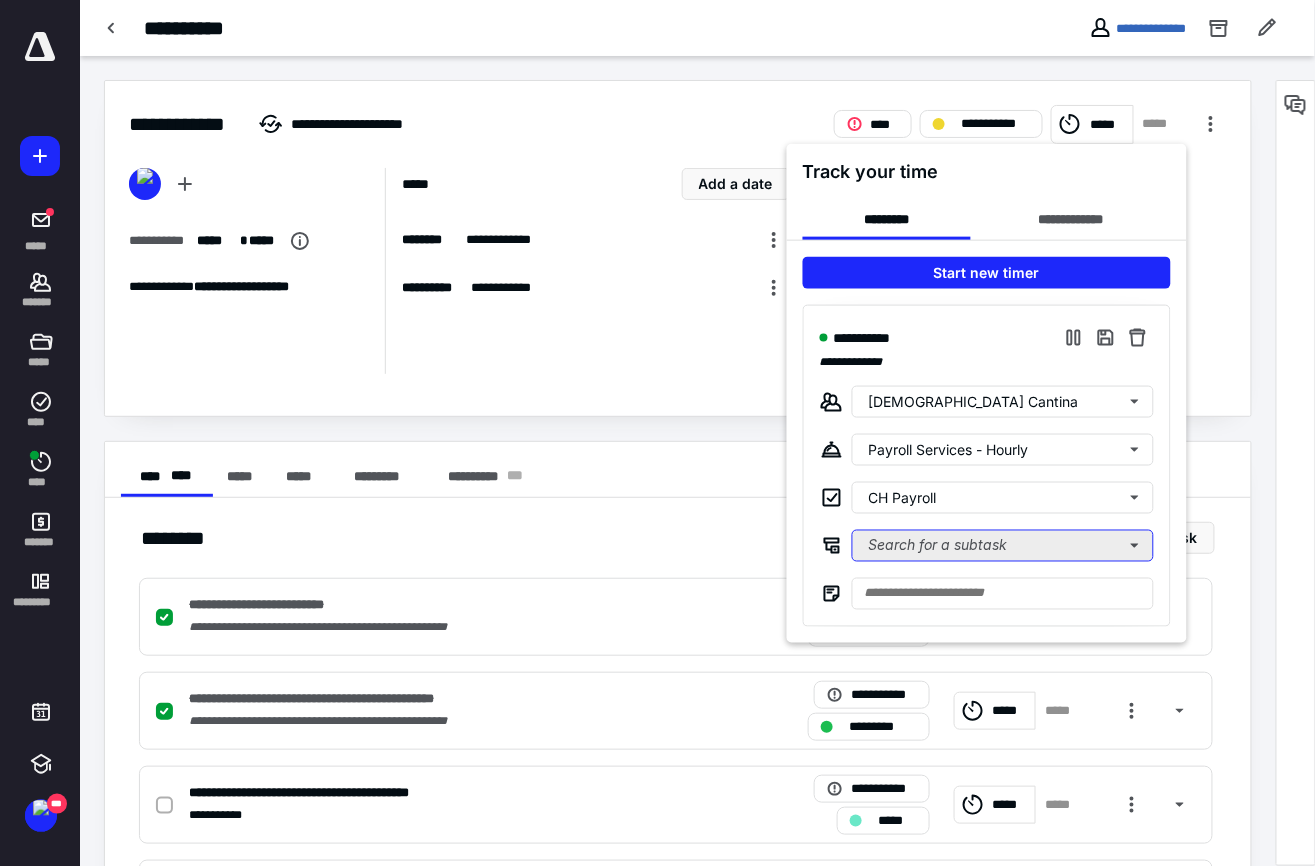 click on "Search for a subtask" at bounding box center (1002, 546) 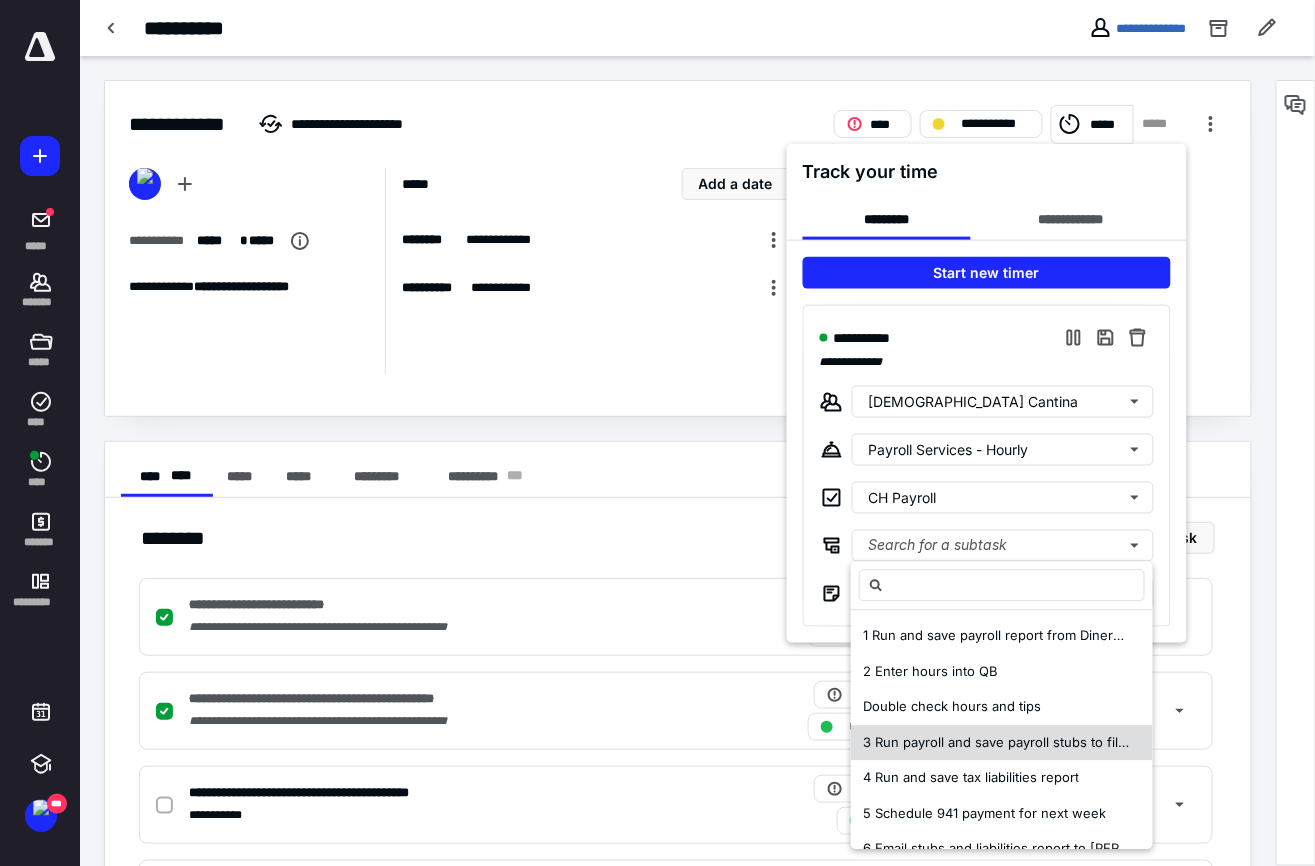 scroll, scrollTop: 61, scrollLeft: 0, axis: vertical 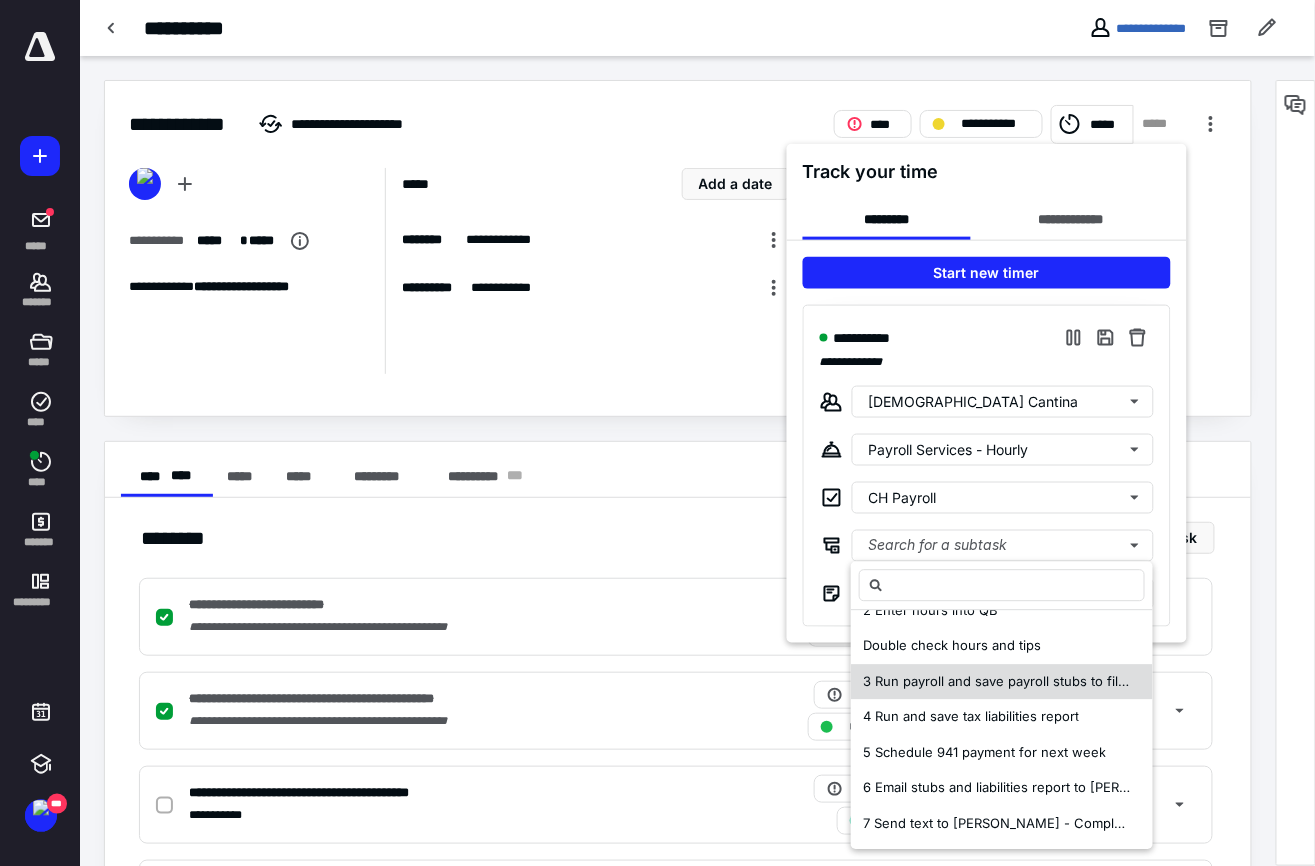 click on "3 Run payroll and save payroll stubs to files" at bounding box center [998, 681] 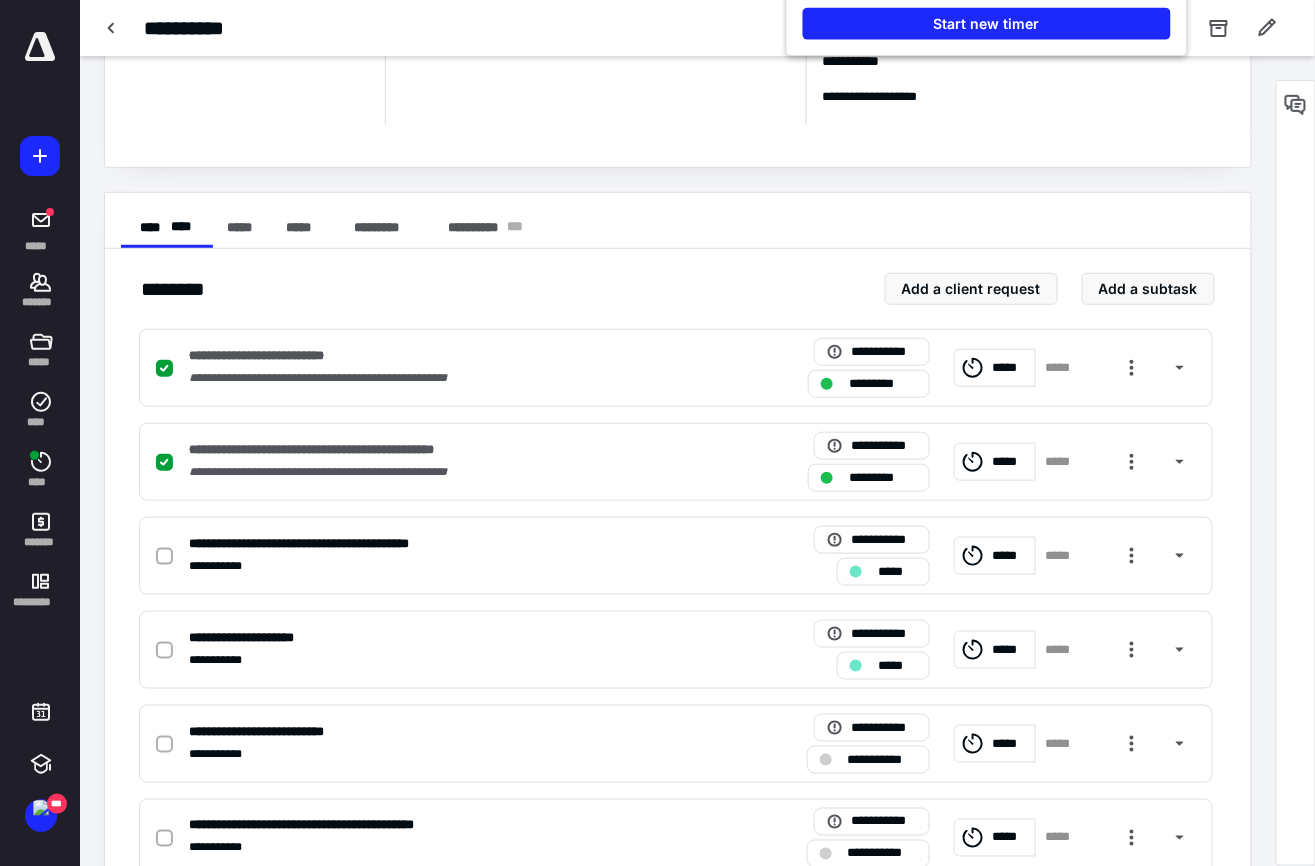 scroll, scrollTop: 375, scrollLeft: 0, axis: vertical 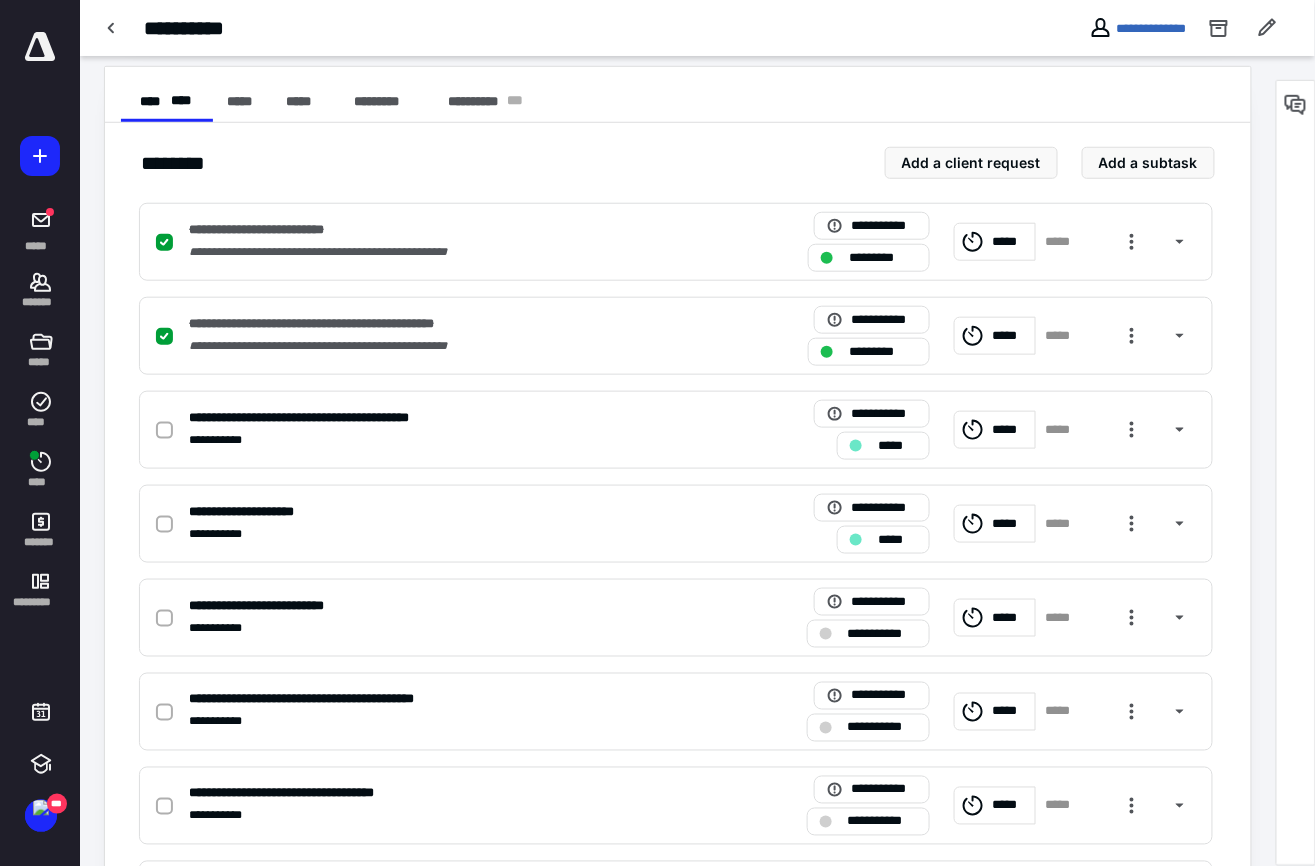 click at bounding box center [657, 433] 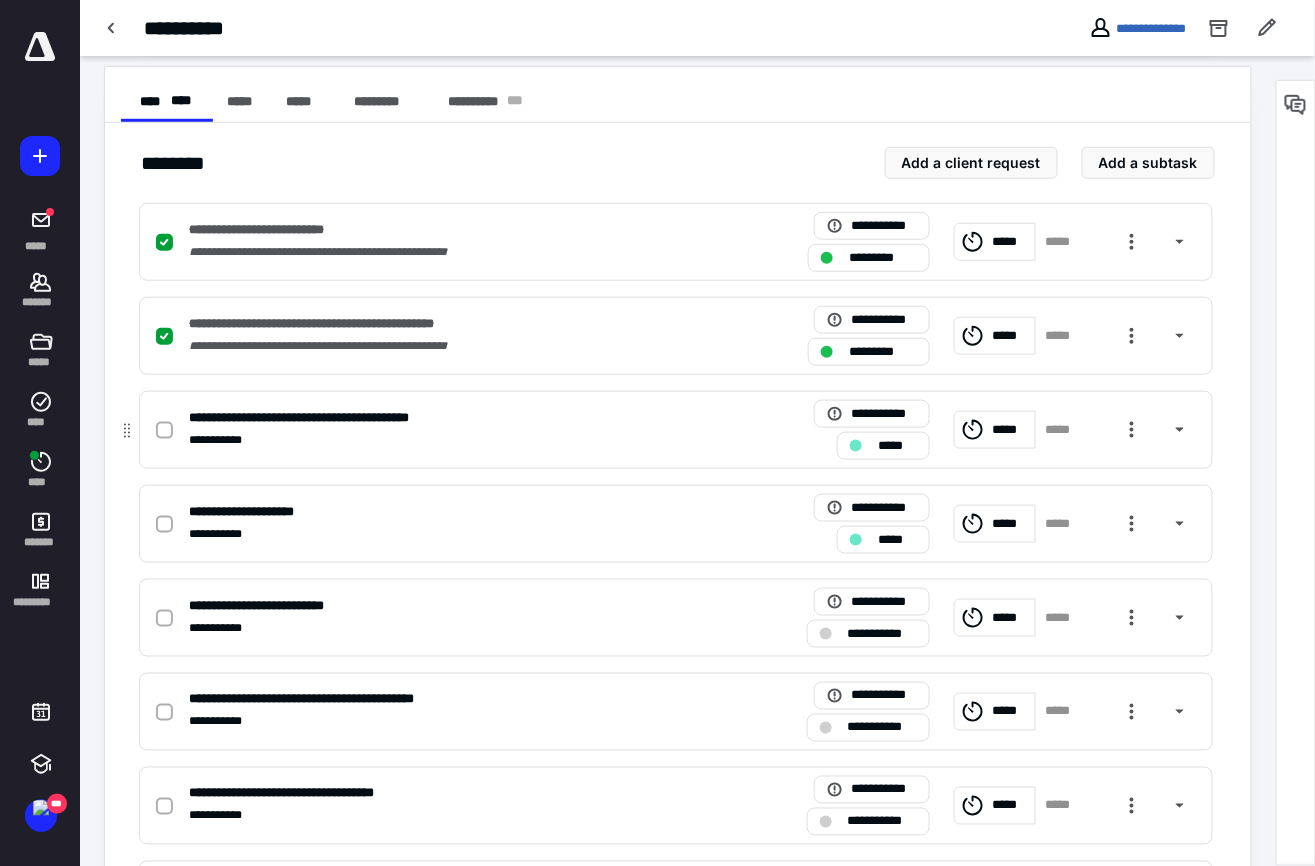 click 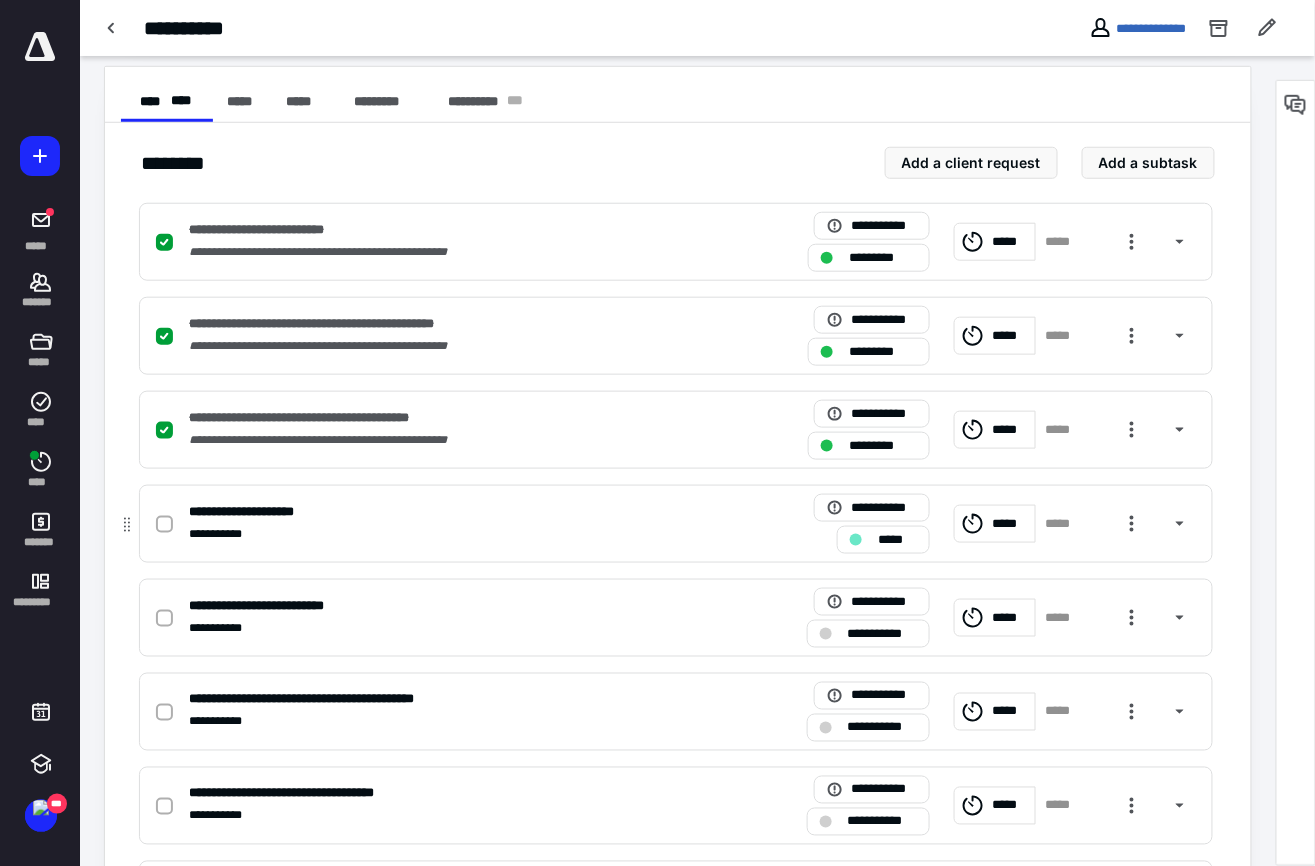 click 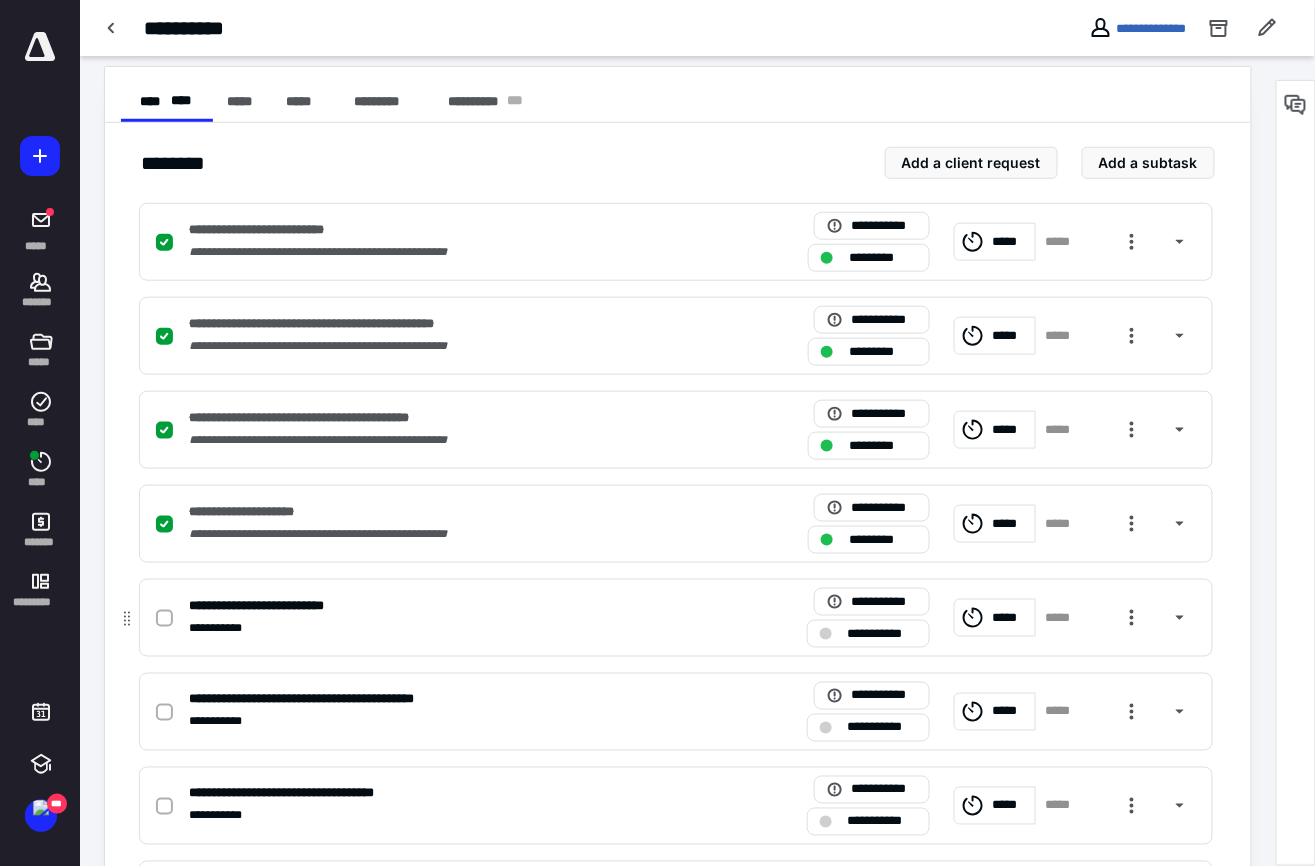 click at bounding box center [164, 619] 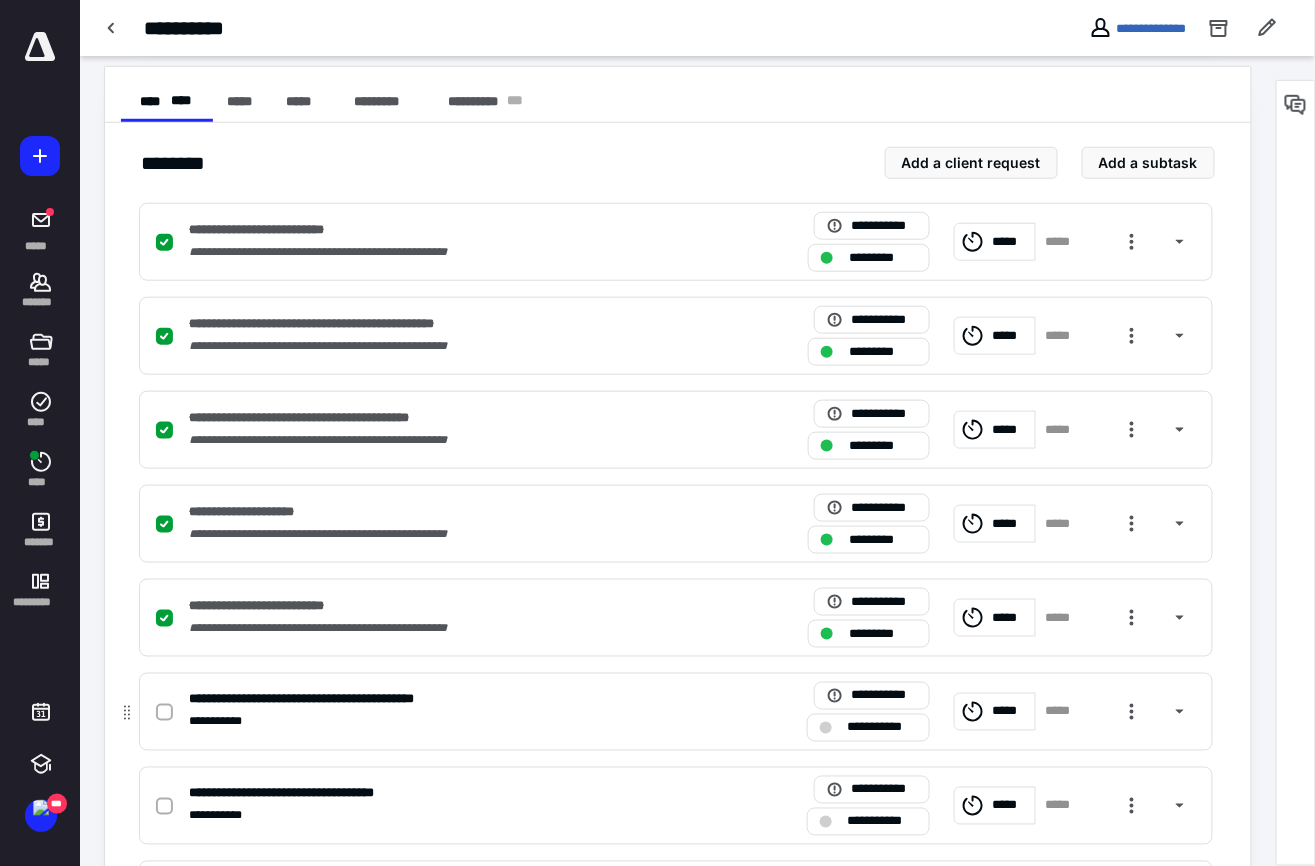 click 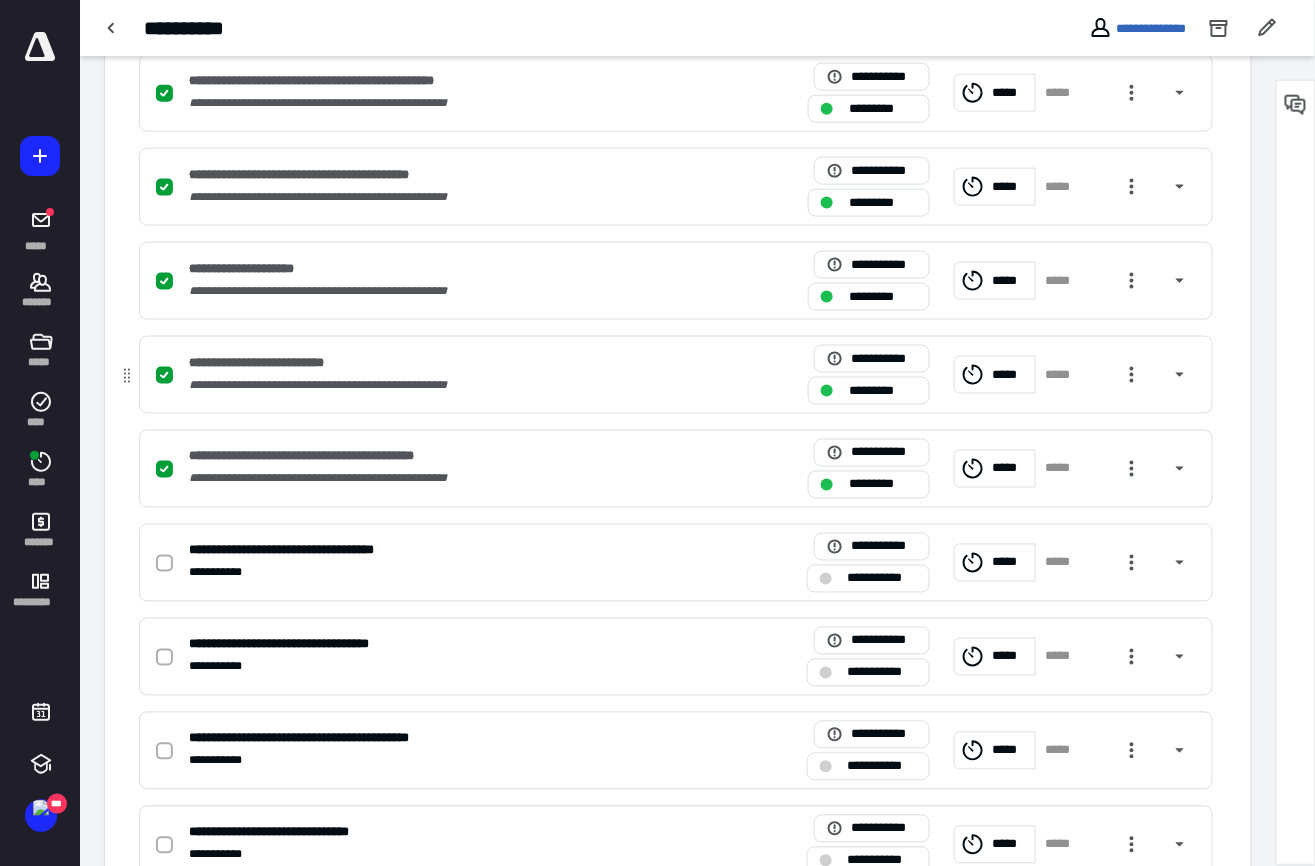 scroll, scrollTop: 684, scrollLeft: 0, axis: vertical 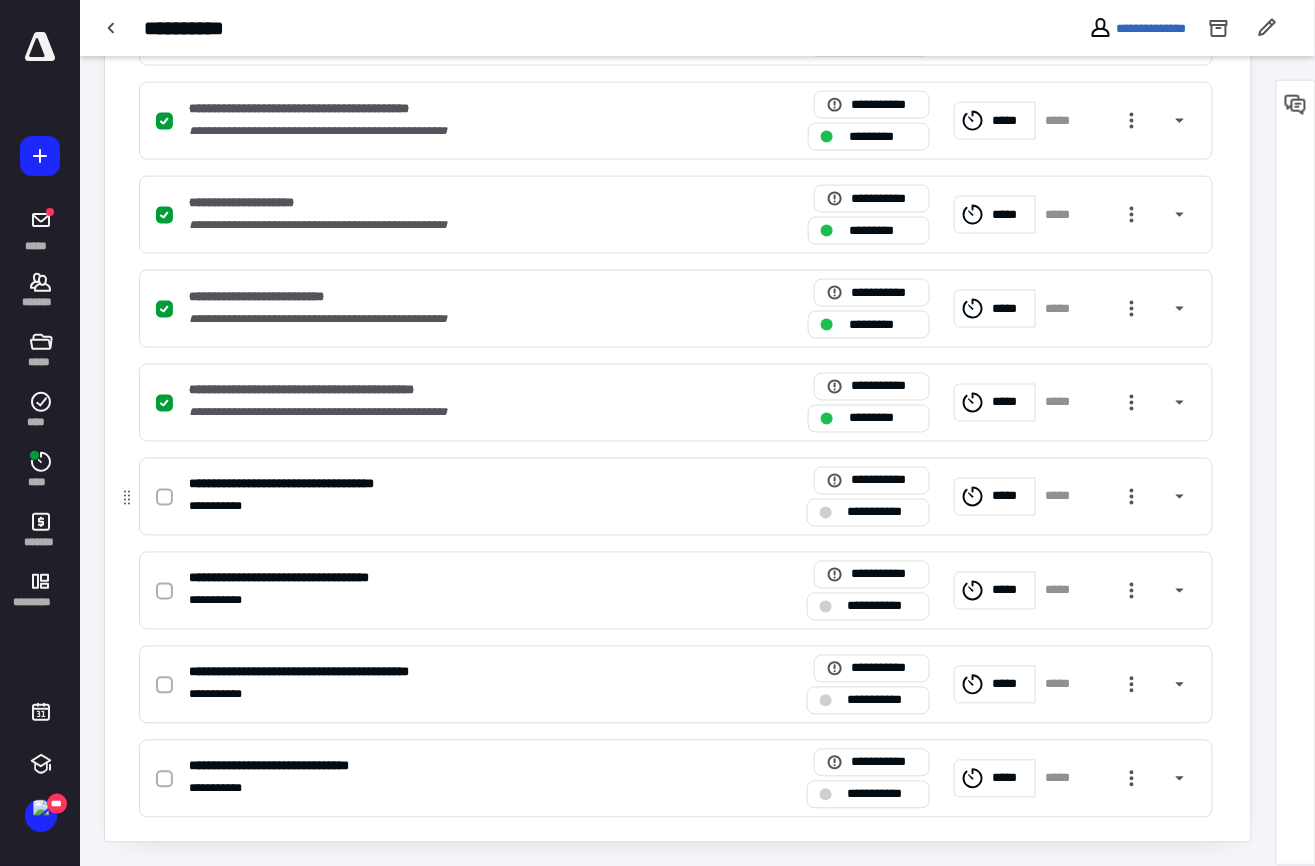 click 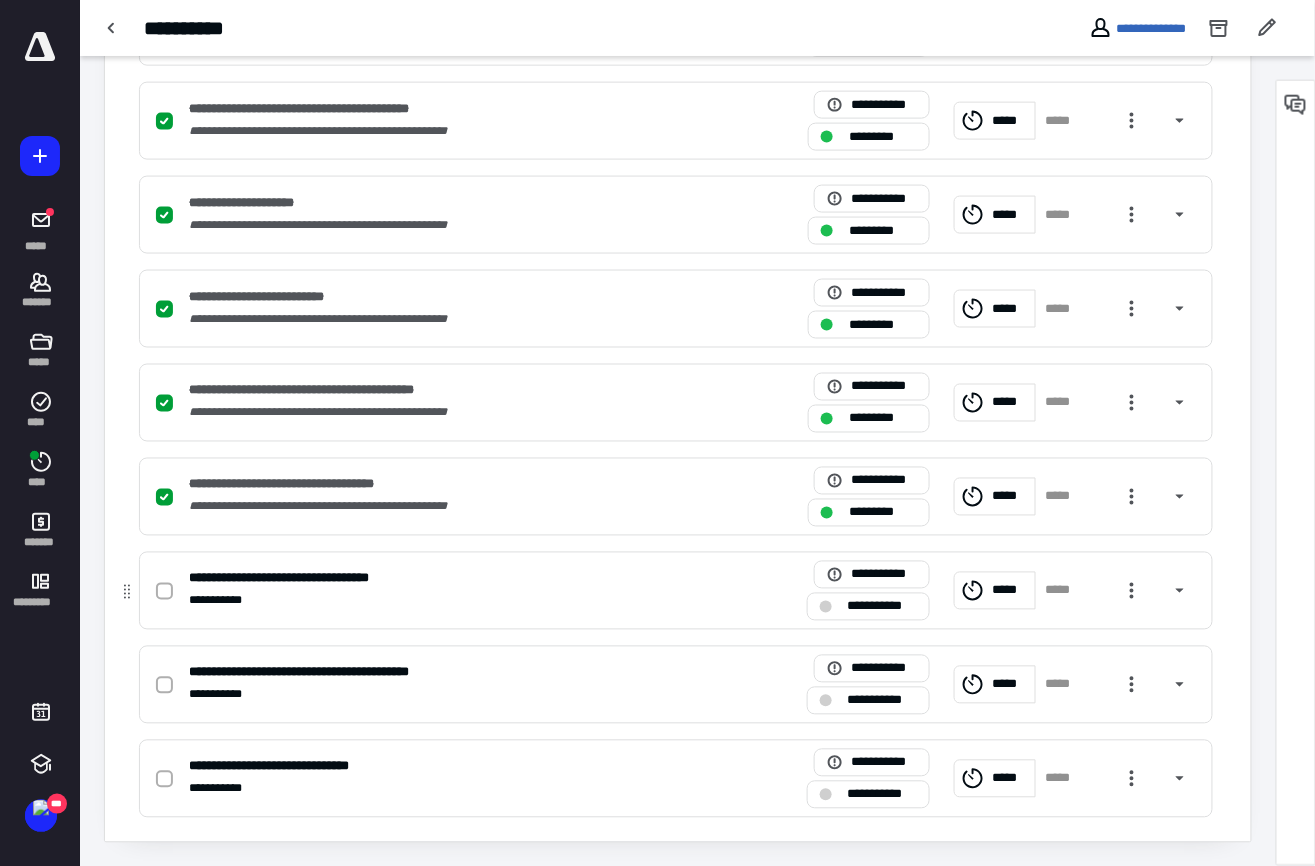 click 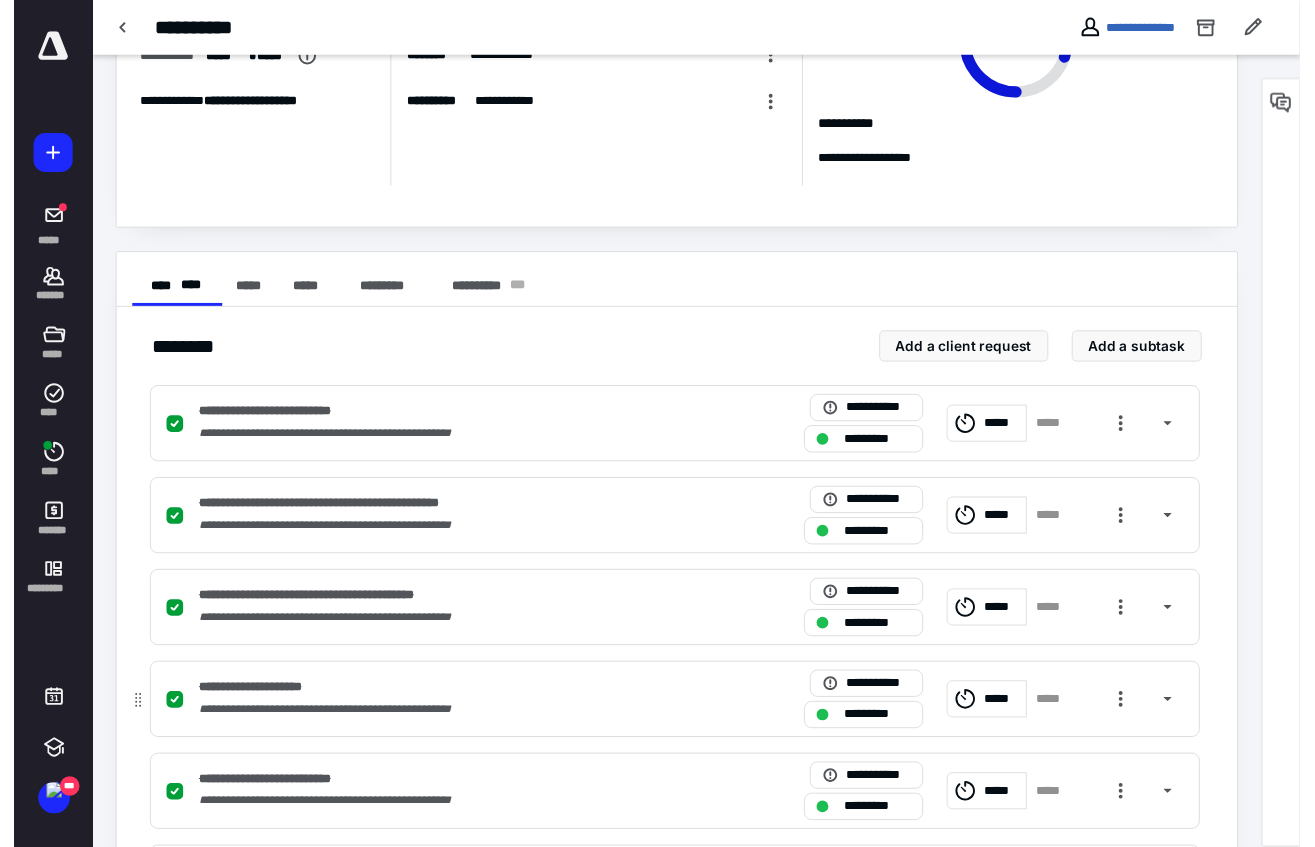 scroll, scrollTop: 0, scrollLeft: 0, axis: both 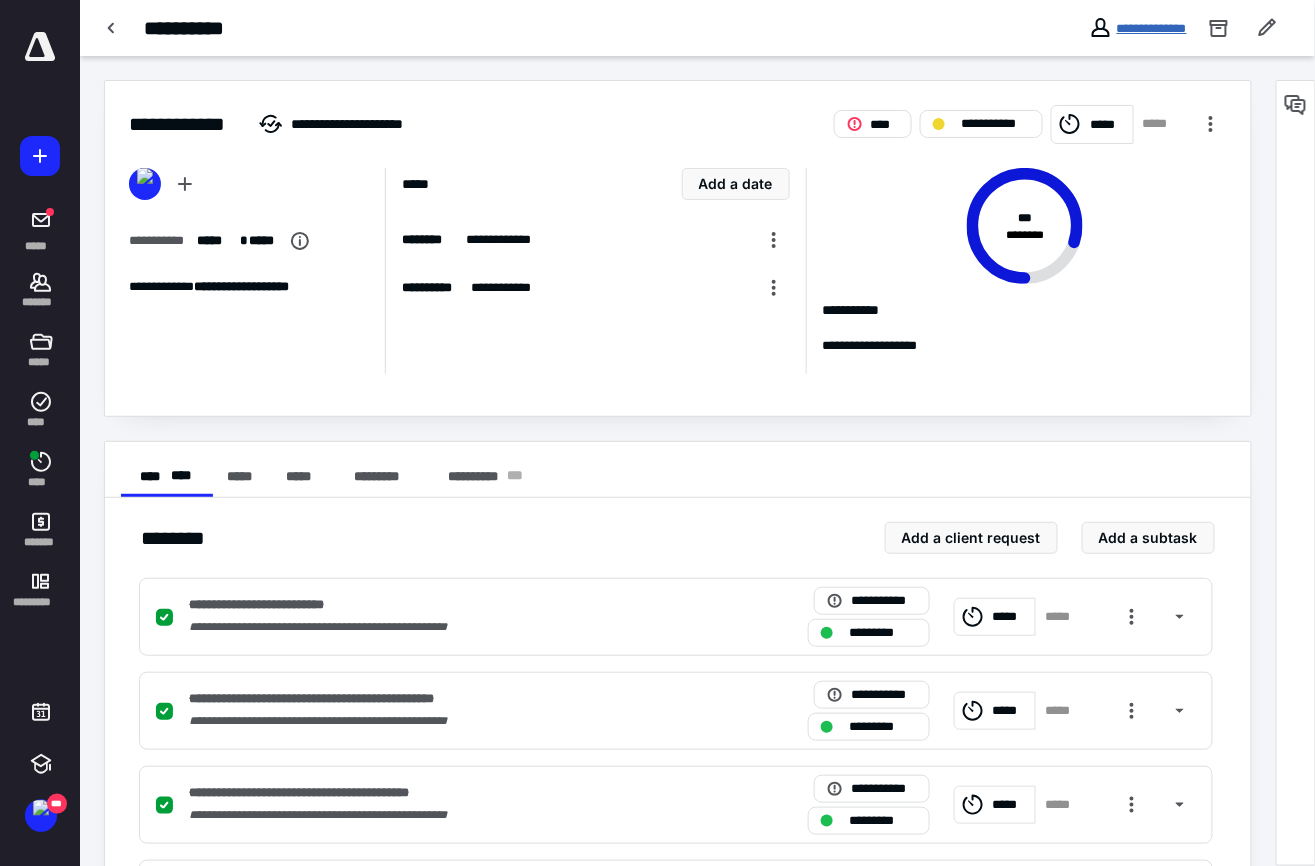 click on "**********" at bounding box center (1152, 28) 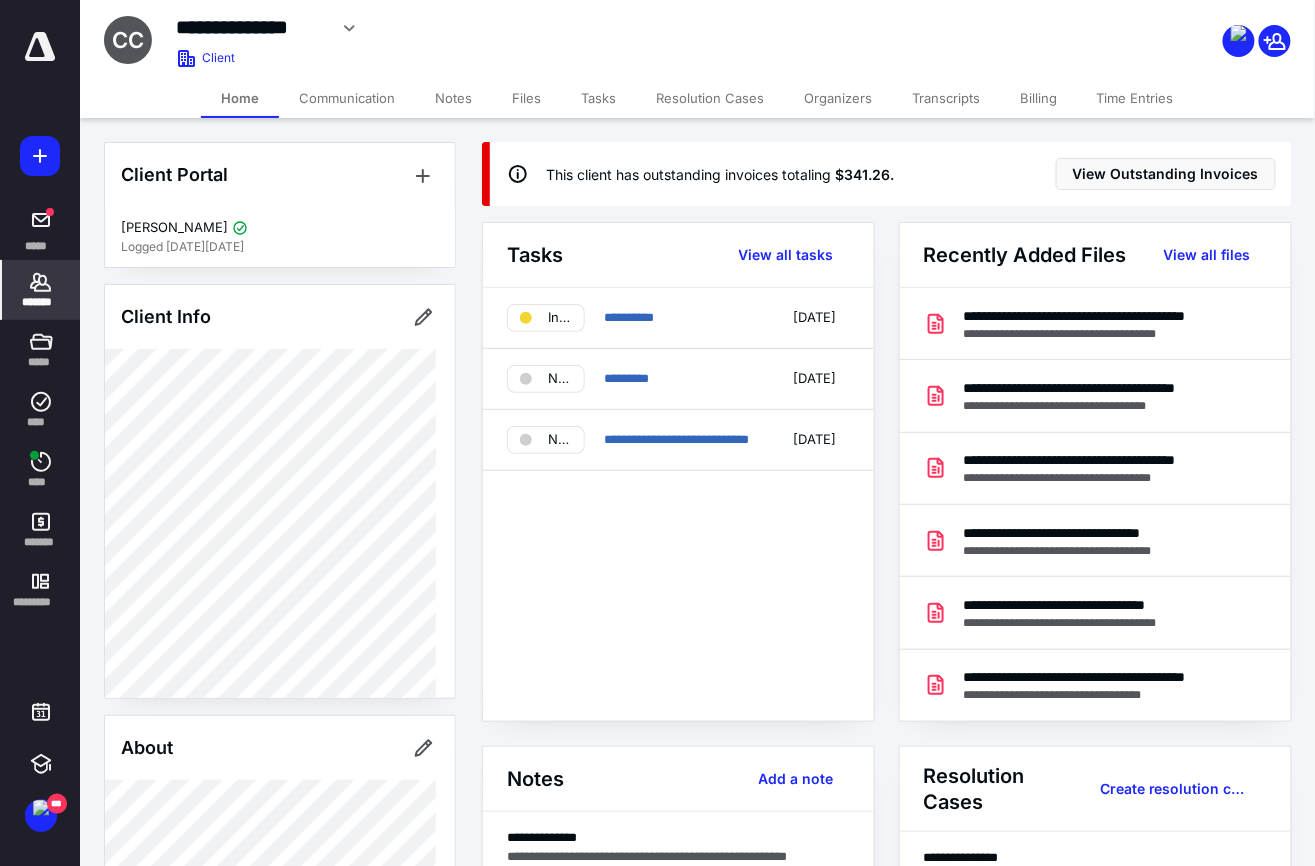 click on "Tasks" at bounding box center [598, 98] 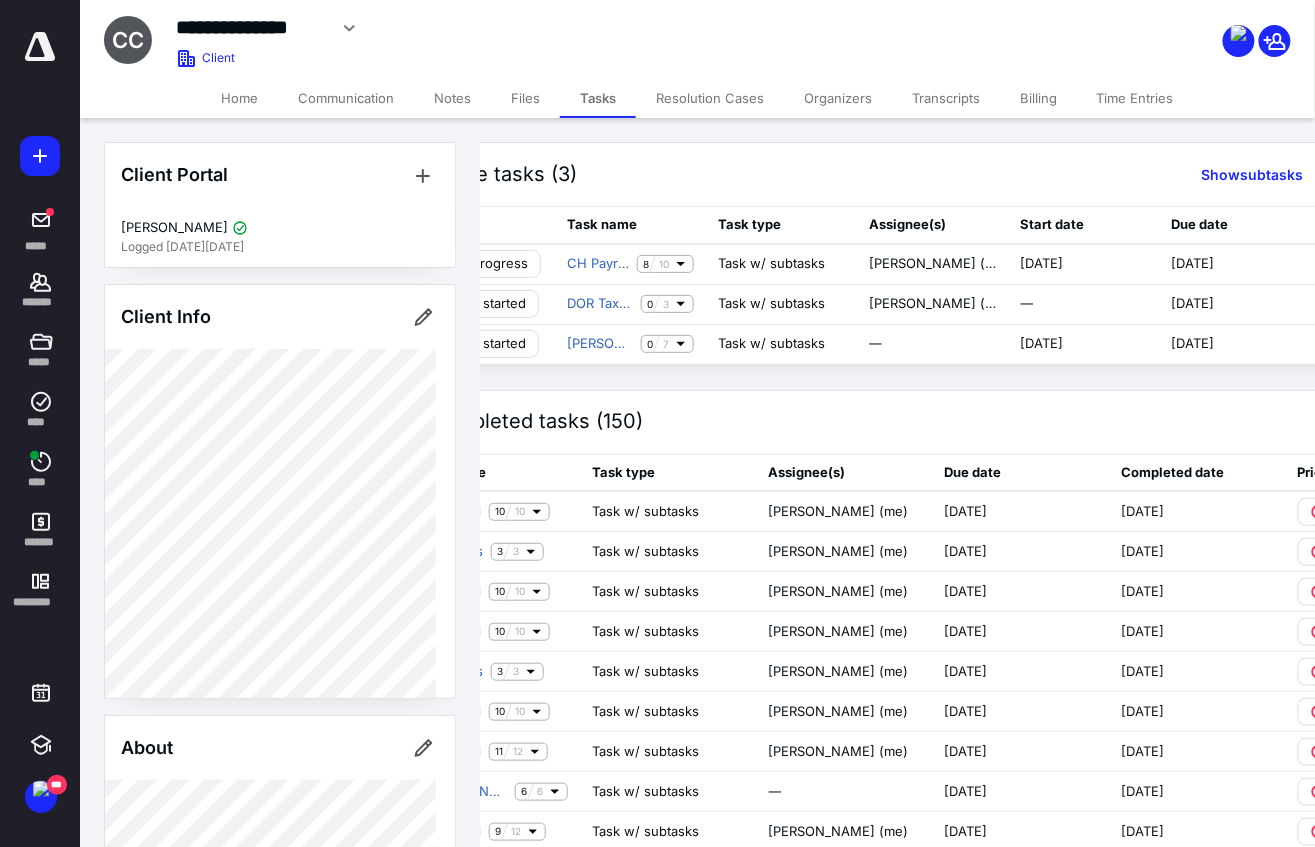 scroll, scrollTop: 0, scrollLeft: 226, axis: horizontal 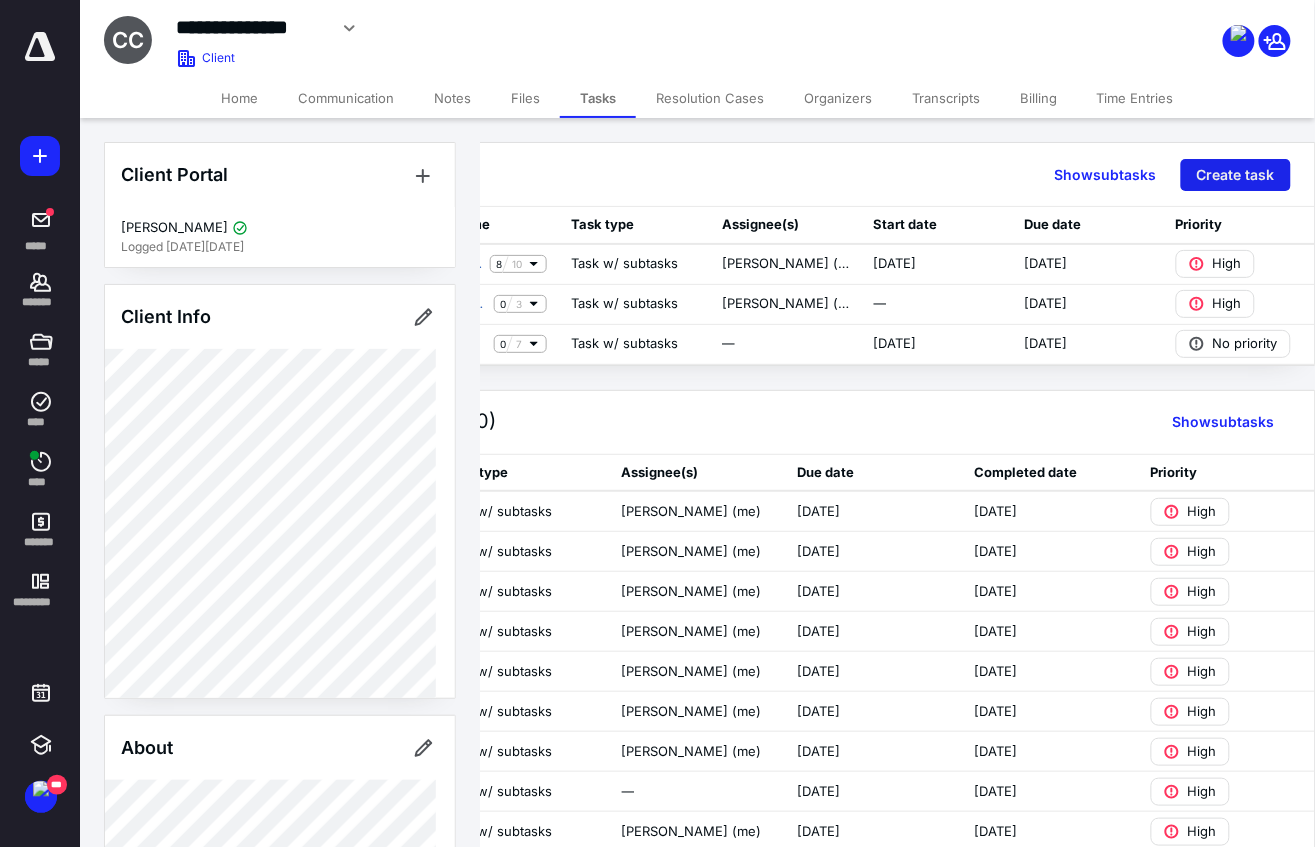 click on "Create task" at bounding box center (1236, 175) 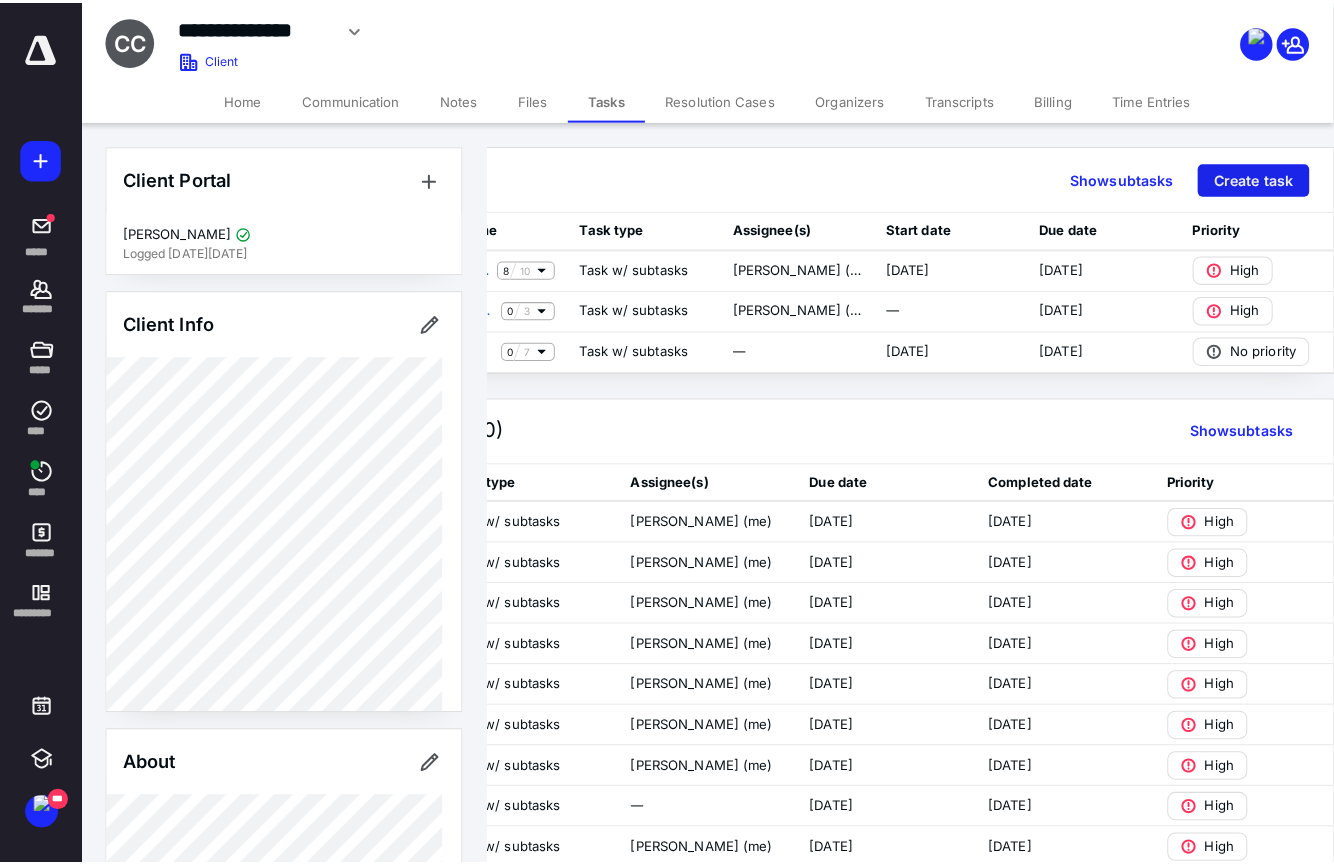 scroll, scrollTop: 0, scrollLeft: 207, axis: horizontal 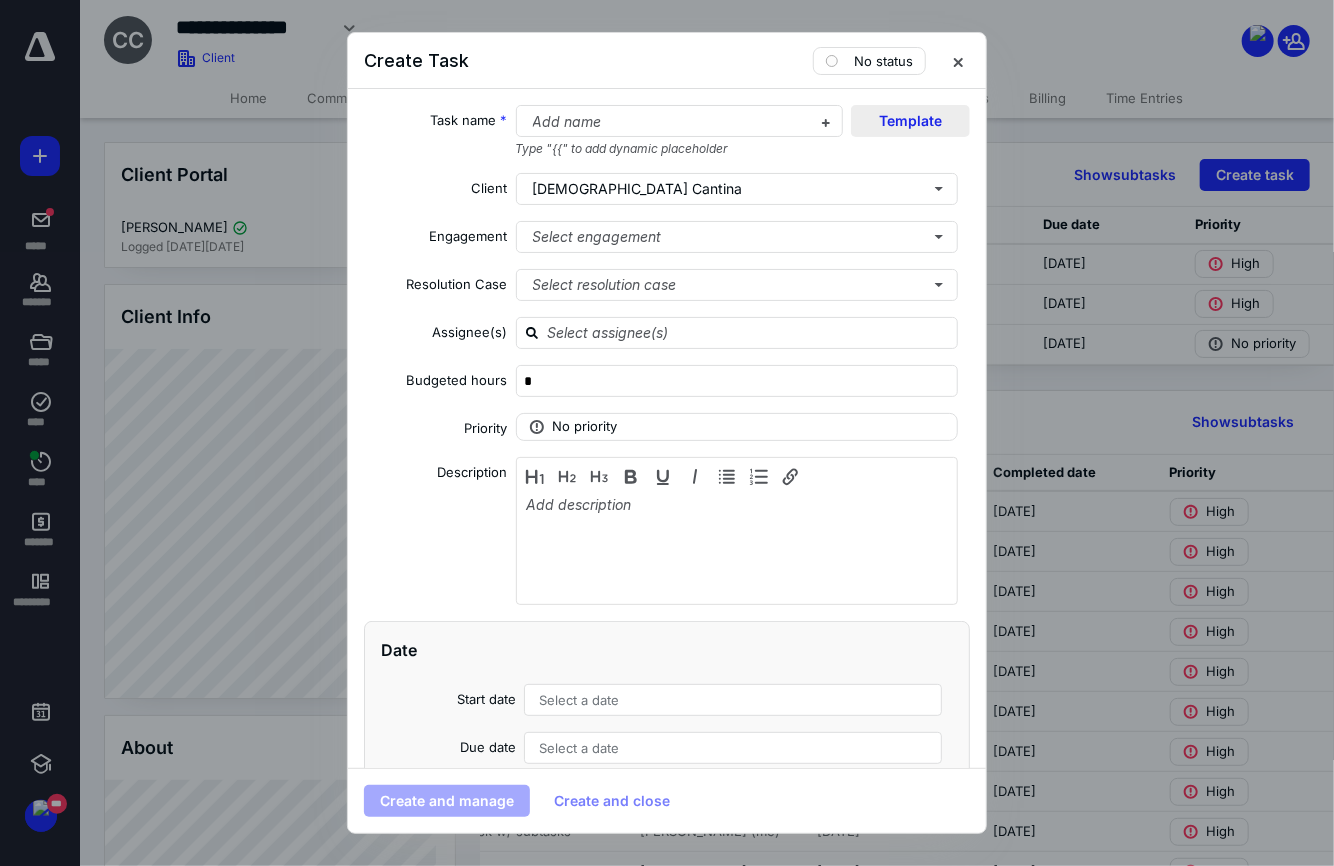 click on "Template" at bounding box center [910, 121] 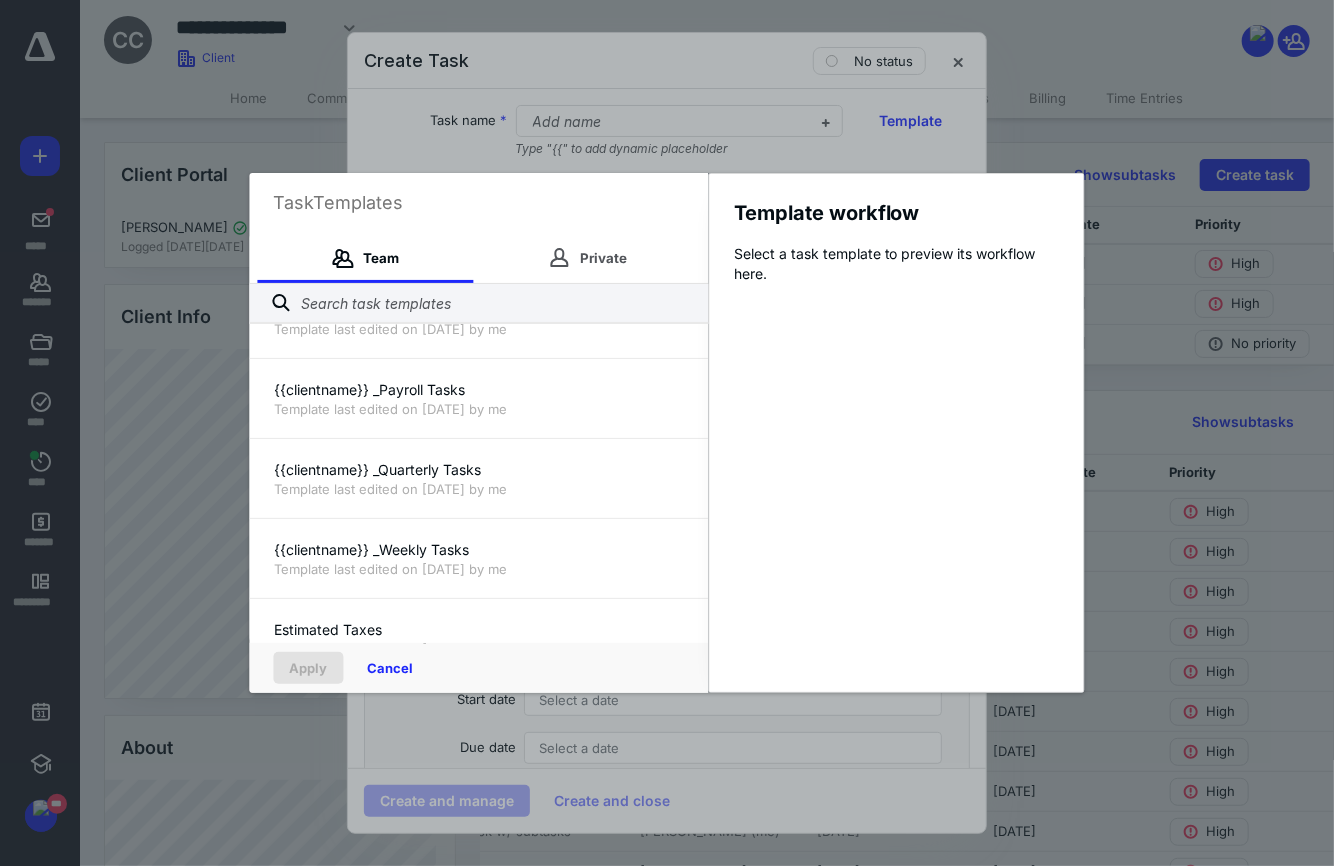 scroll, scrollTop: 625, scrollLeft: 0, axis: vertical 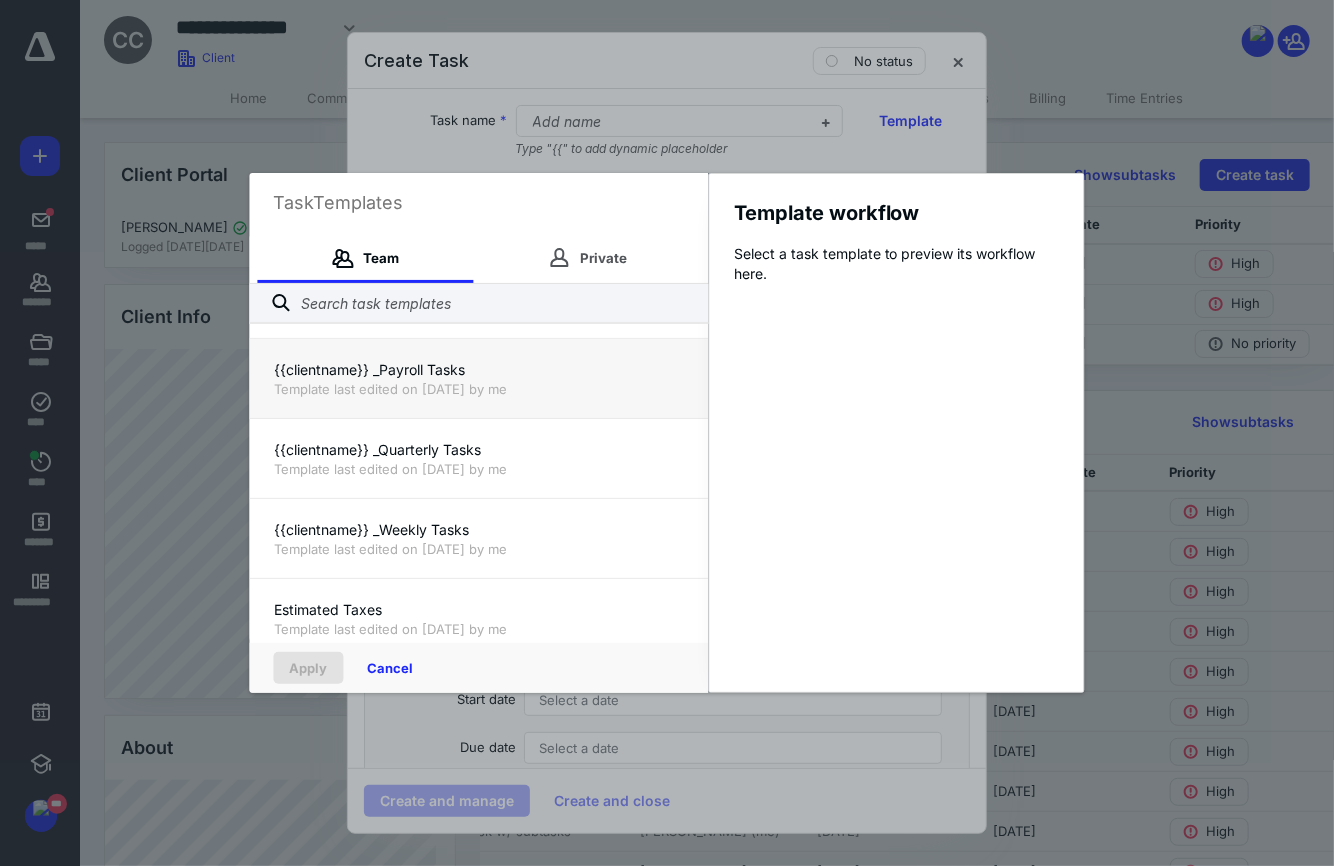 click on "Template last edited on [DATE] by me" at bounding box center (479, 389) 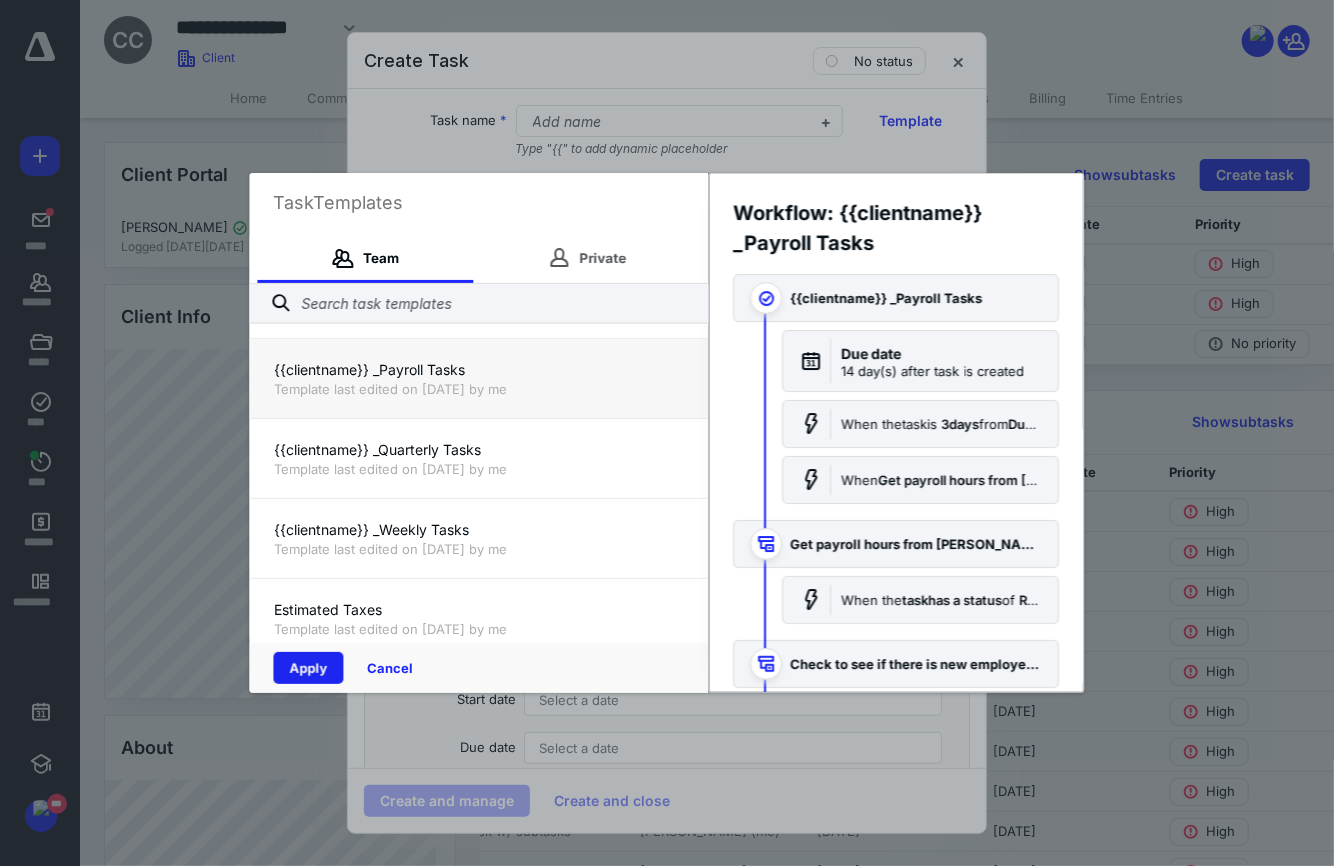 click on "Apply" at bounding box center [309, 668] 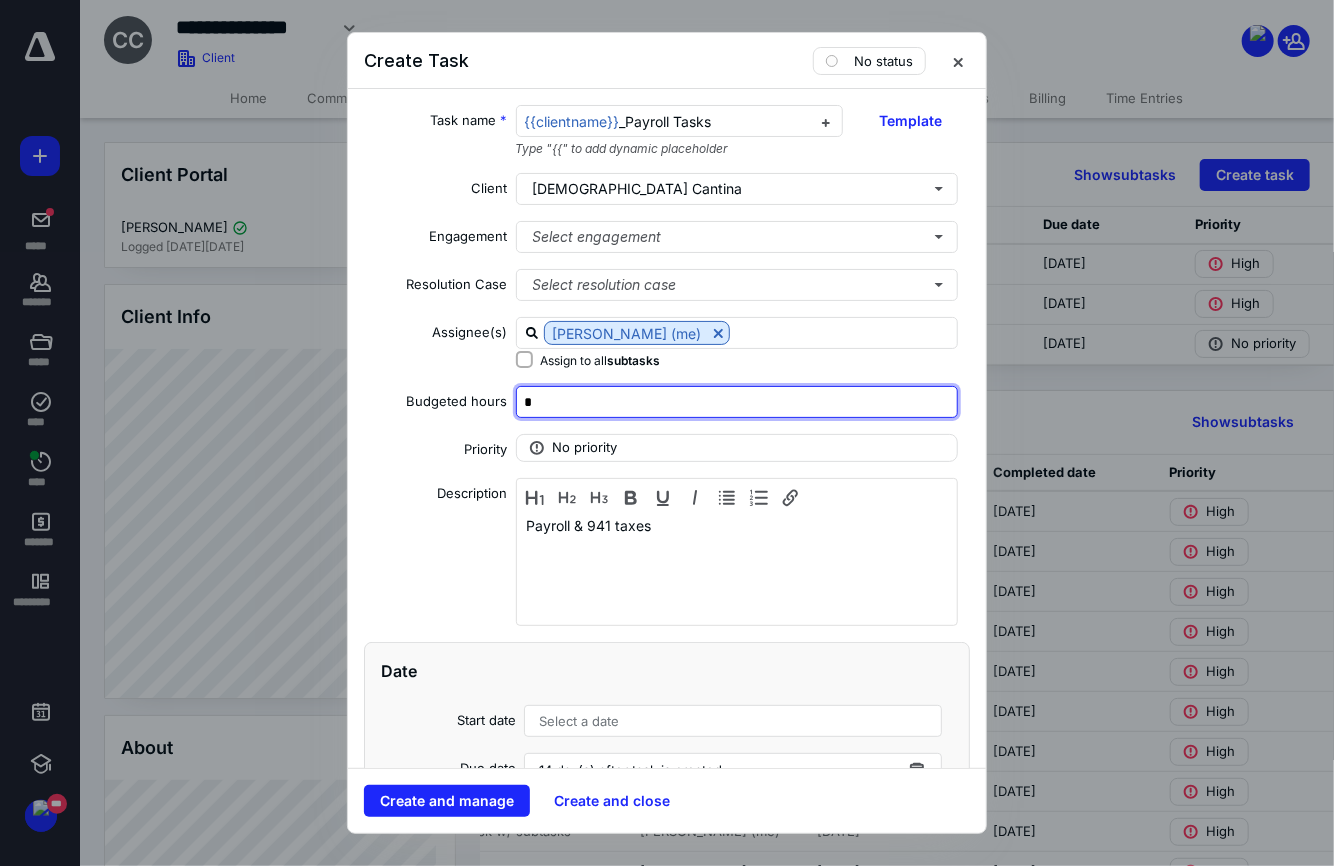 click on "*" at bounding box center [737, 402] 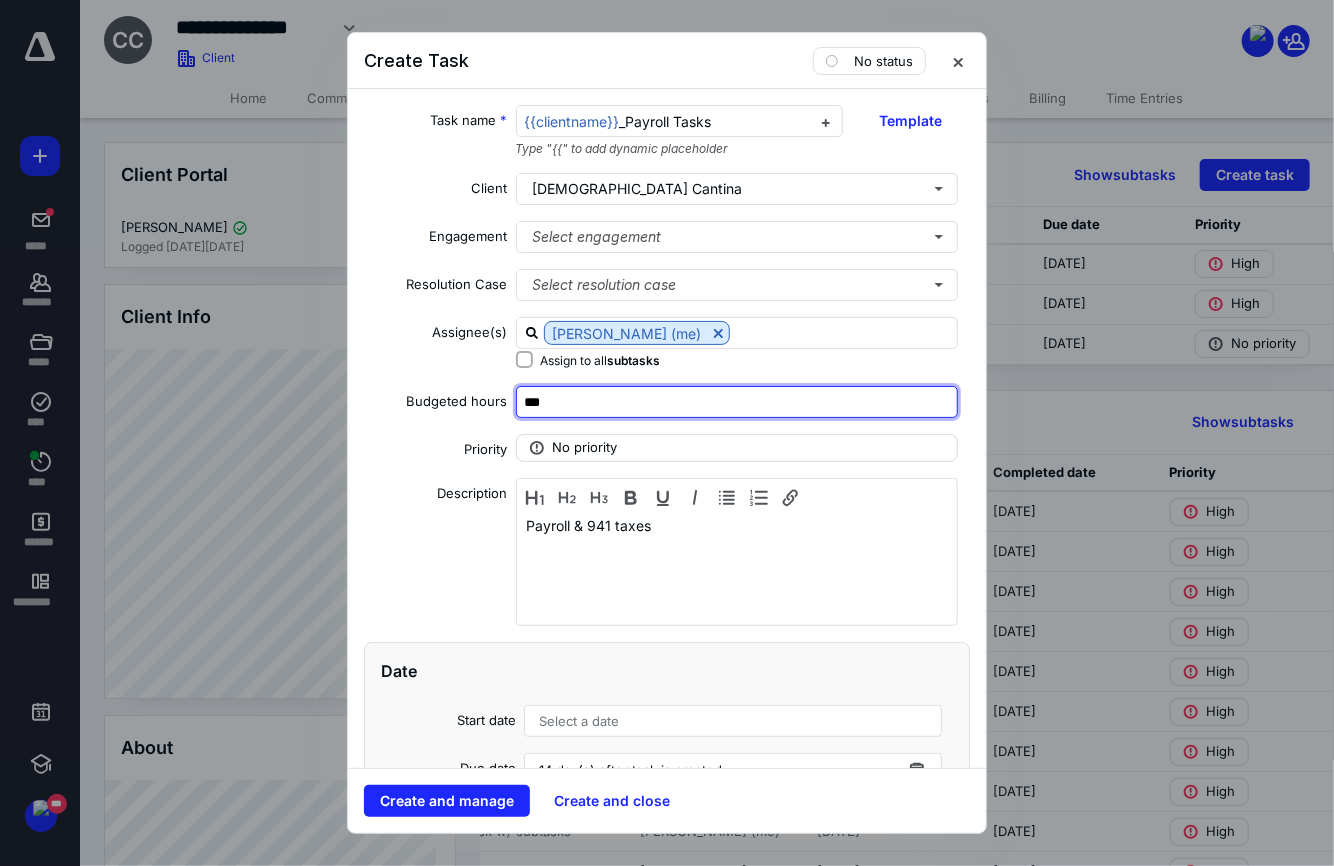 type on "***" 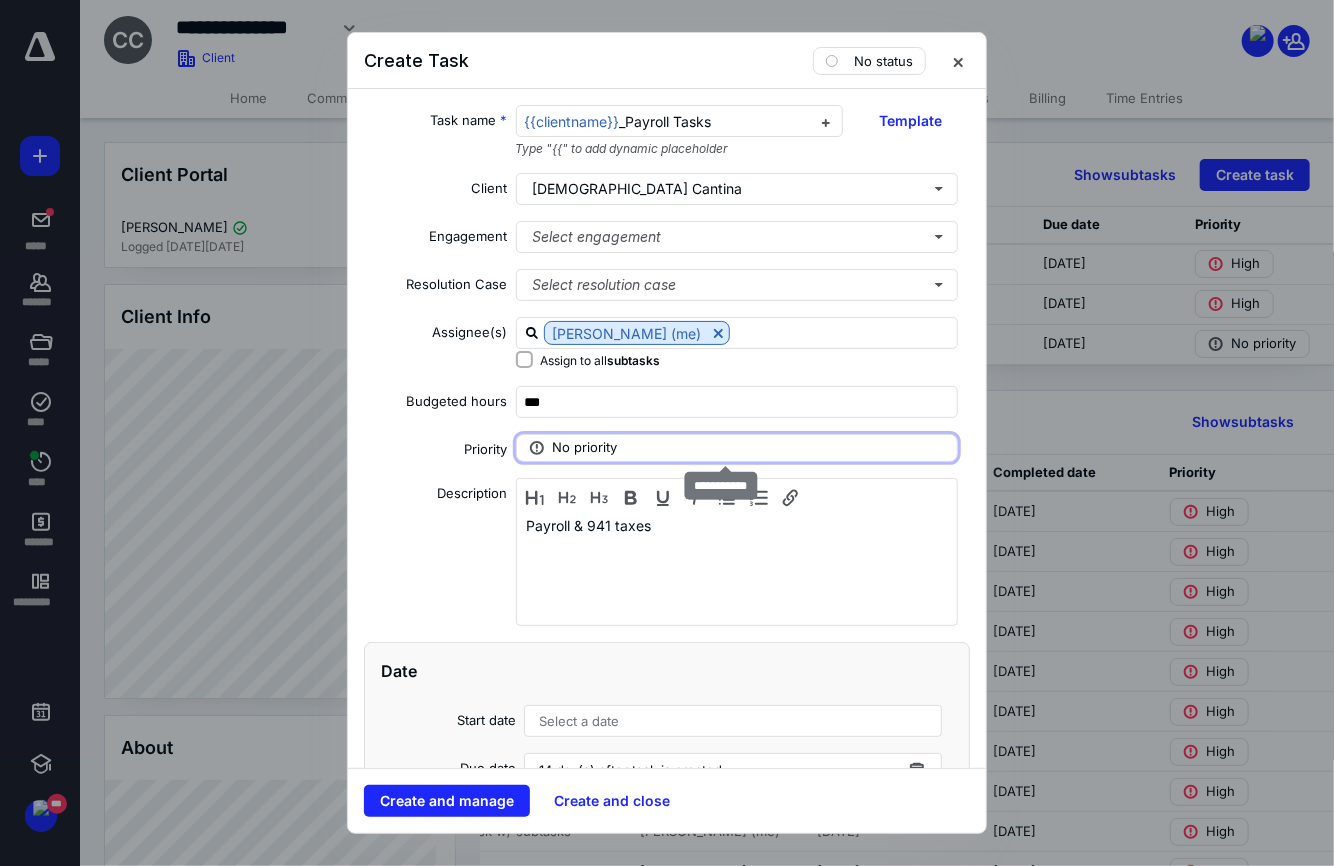 click on "No priority" at bounding box center (585, 448) 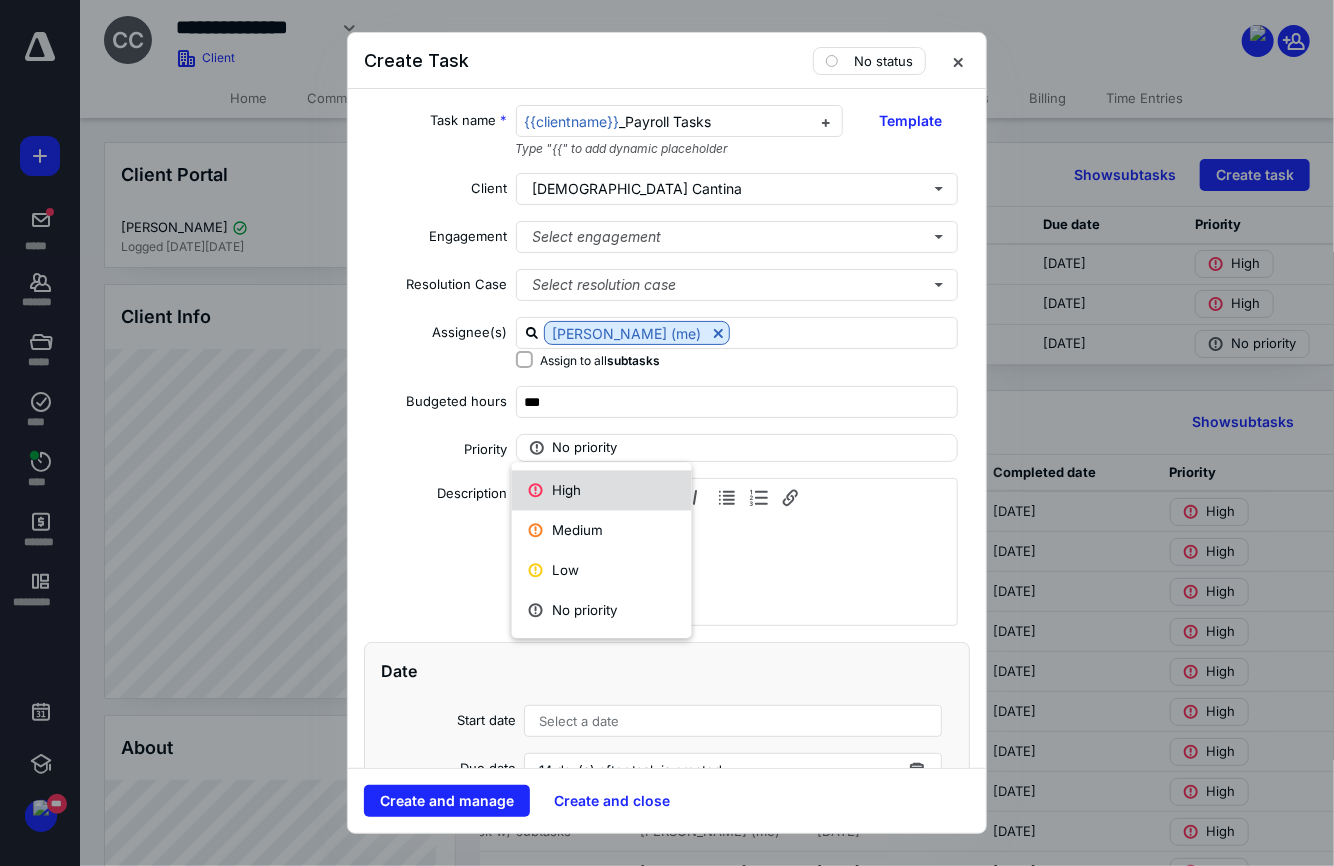 click on "High" at bounding box center [602, 491] 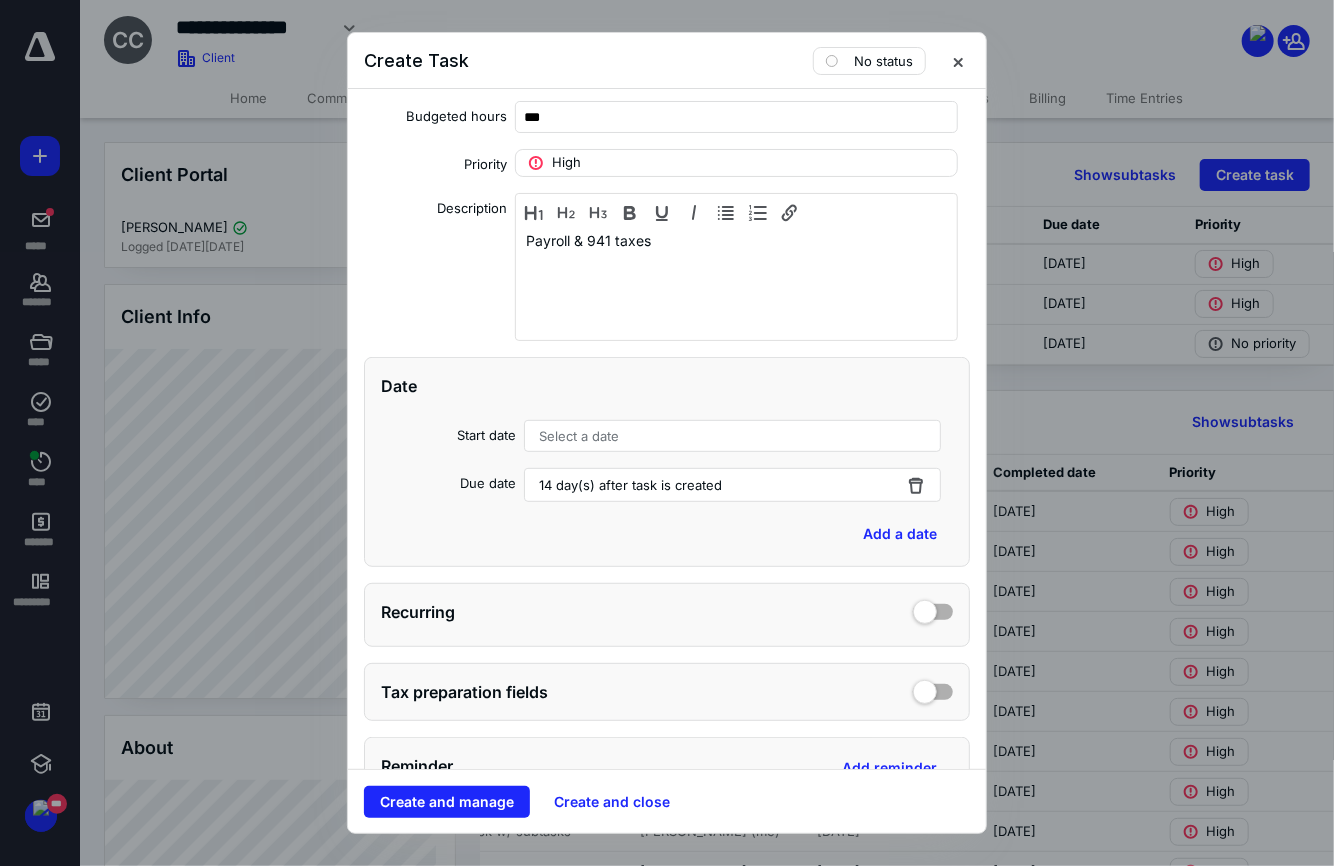 scroll, scrollTop: 499, scrollLeft: 0, axis: vertical 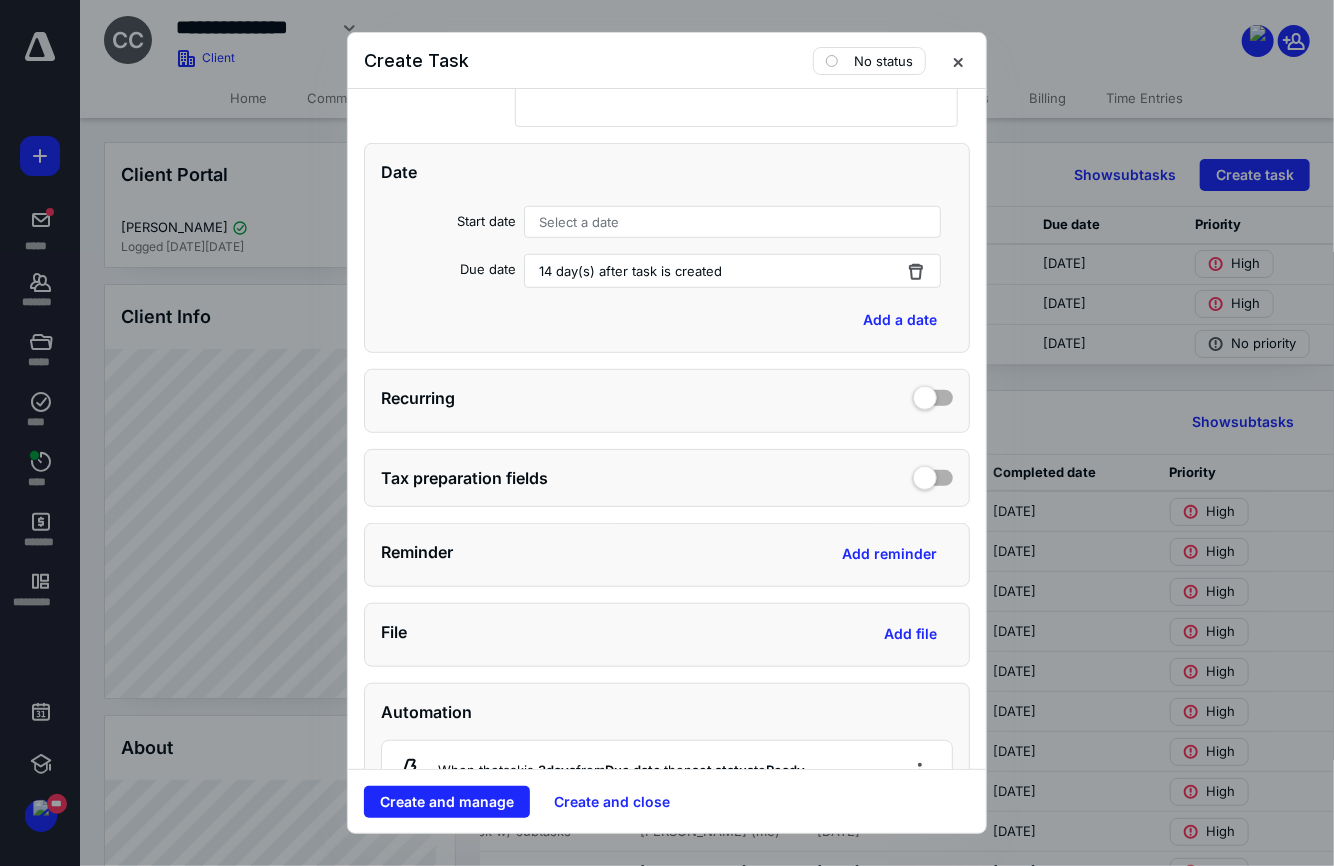 click on "Select a date" at bounding box center (732, 222) 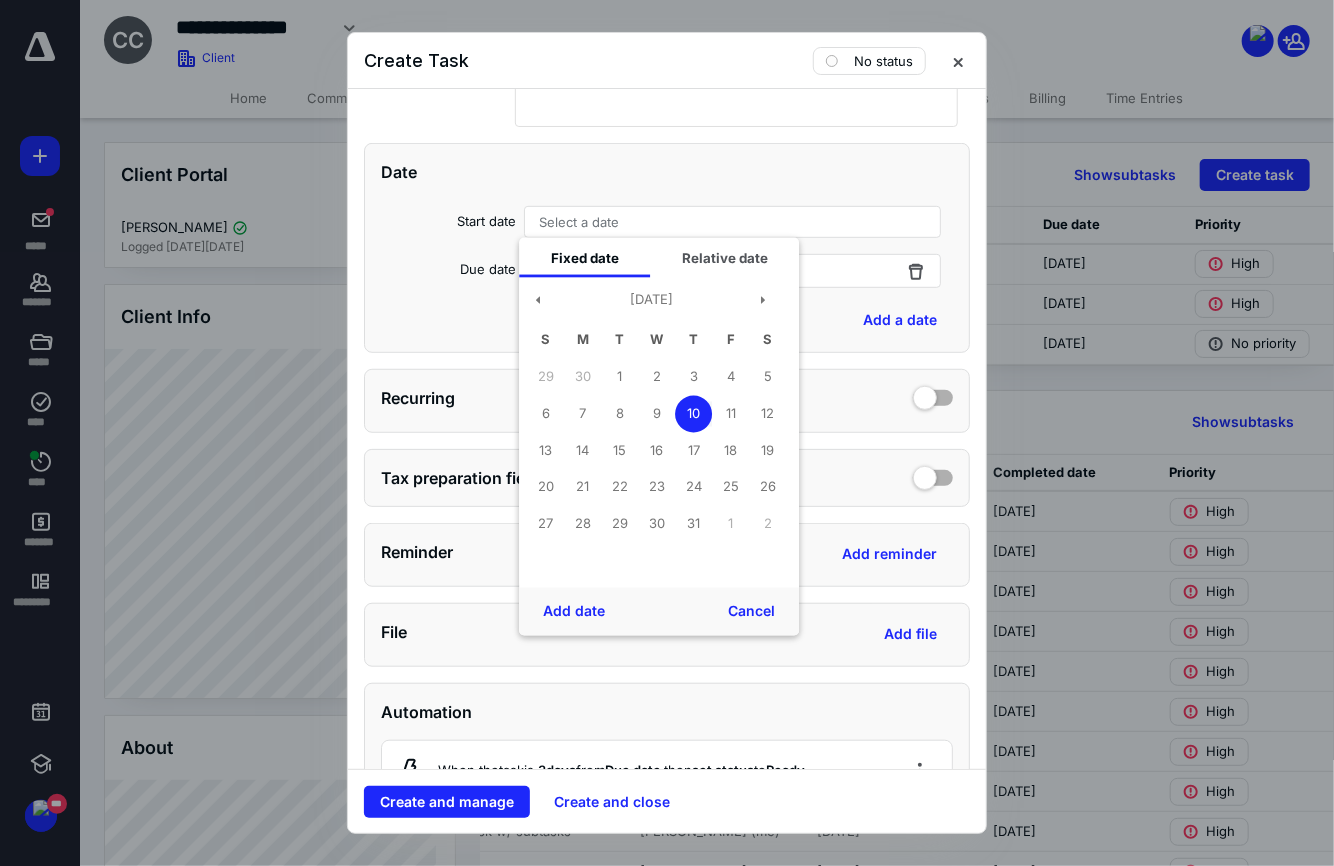 click on "10" at bounding box center (693, 413) 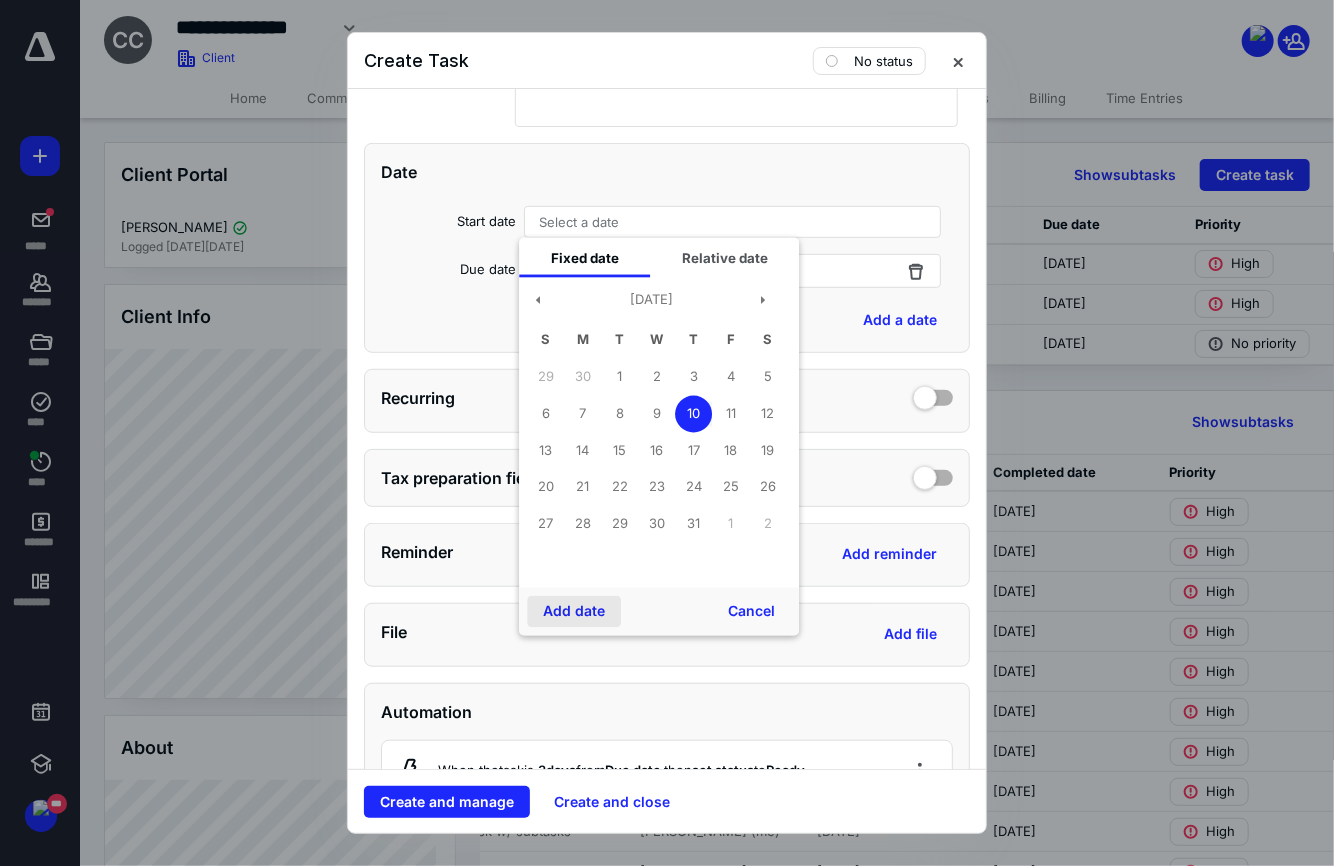 click on "Add date" at bounding box center (574, 612) 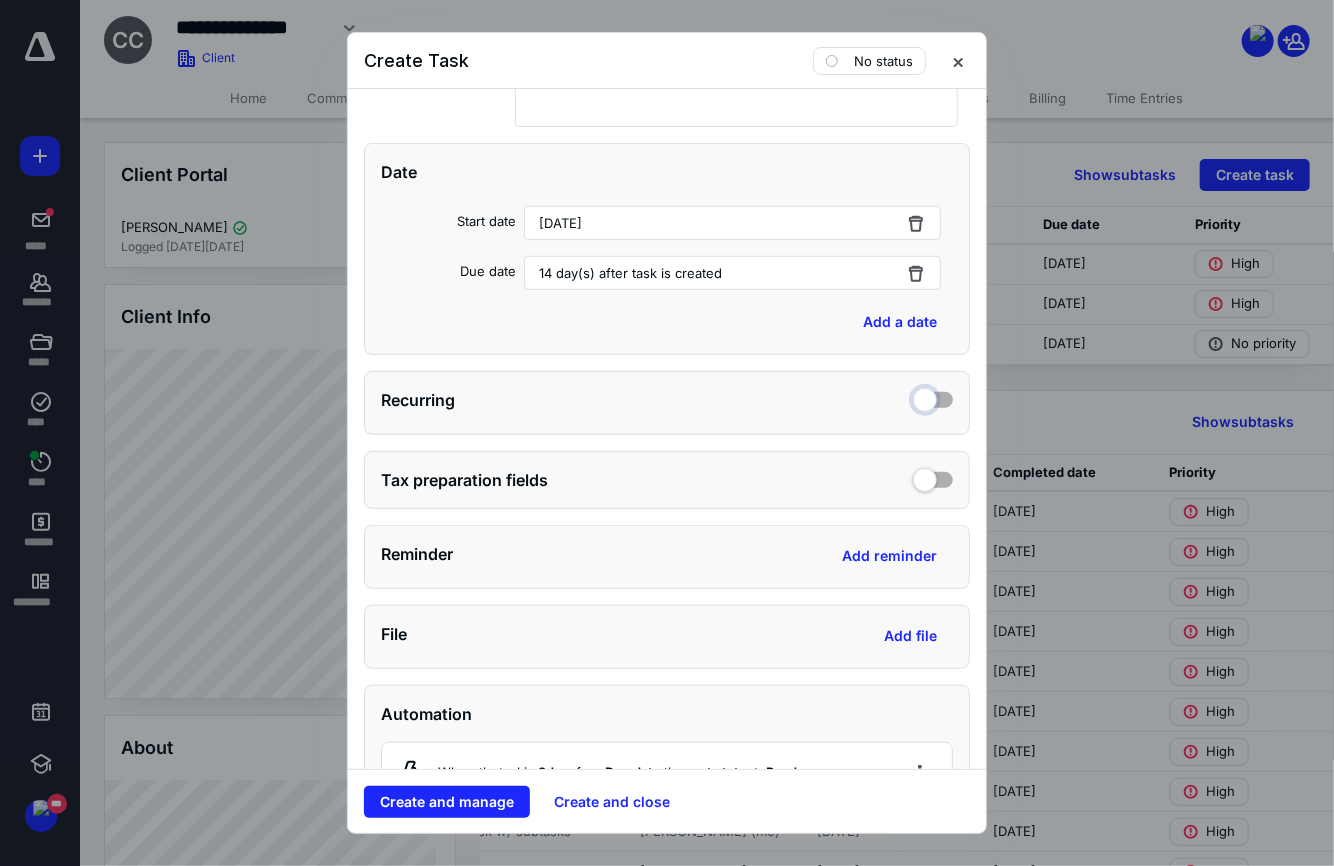 click at bounding box center [933, 397] 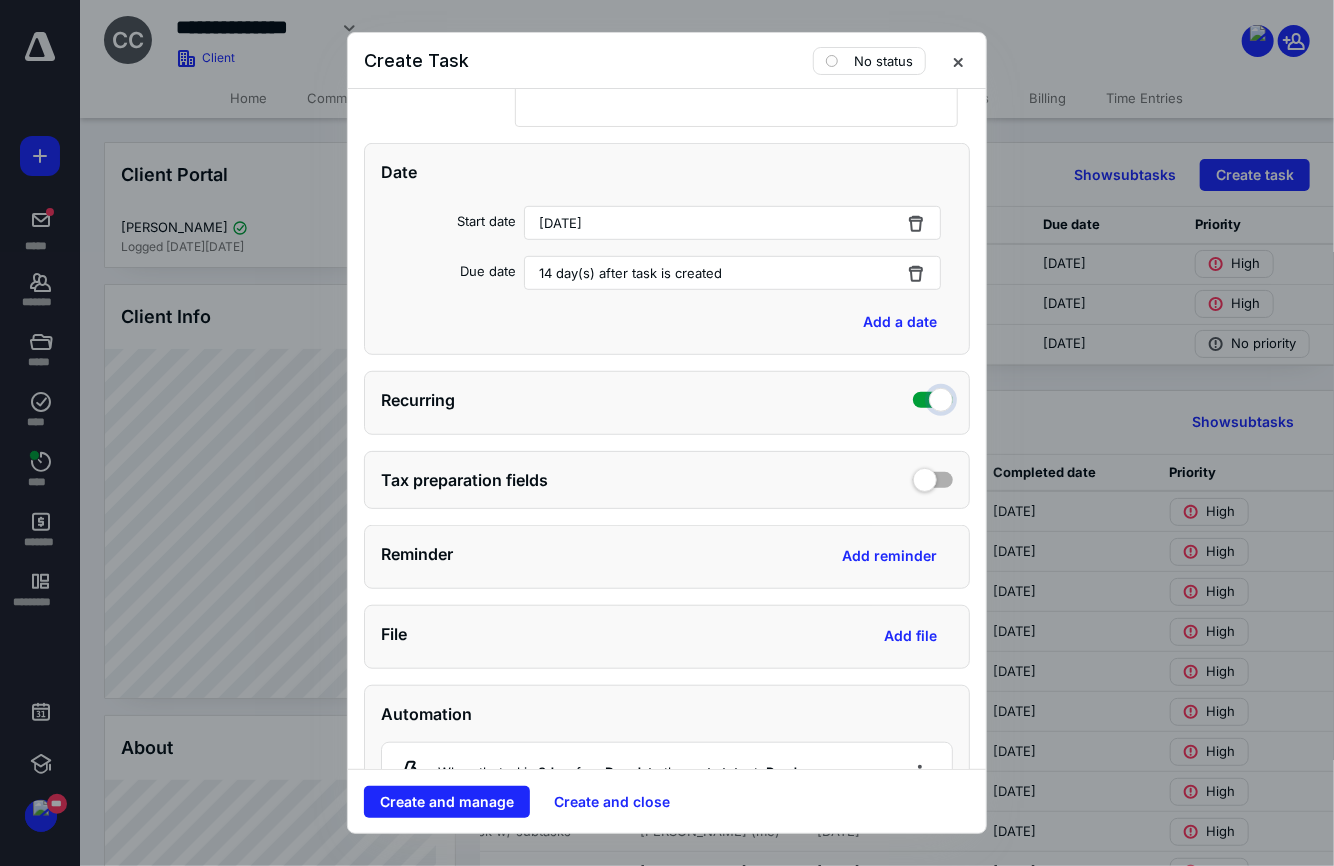 checkbox on "true" 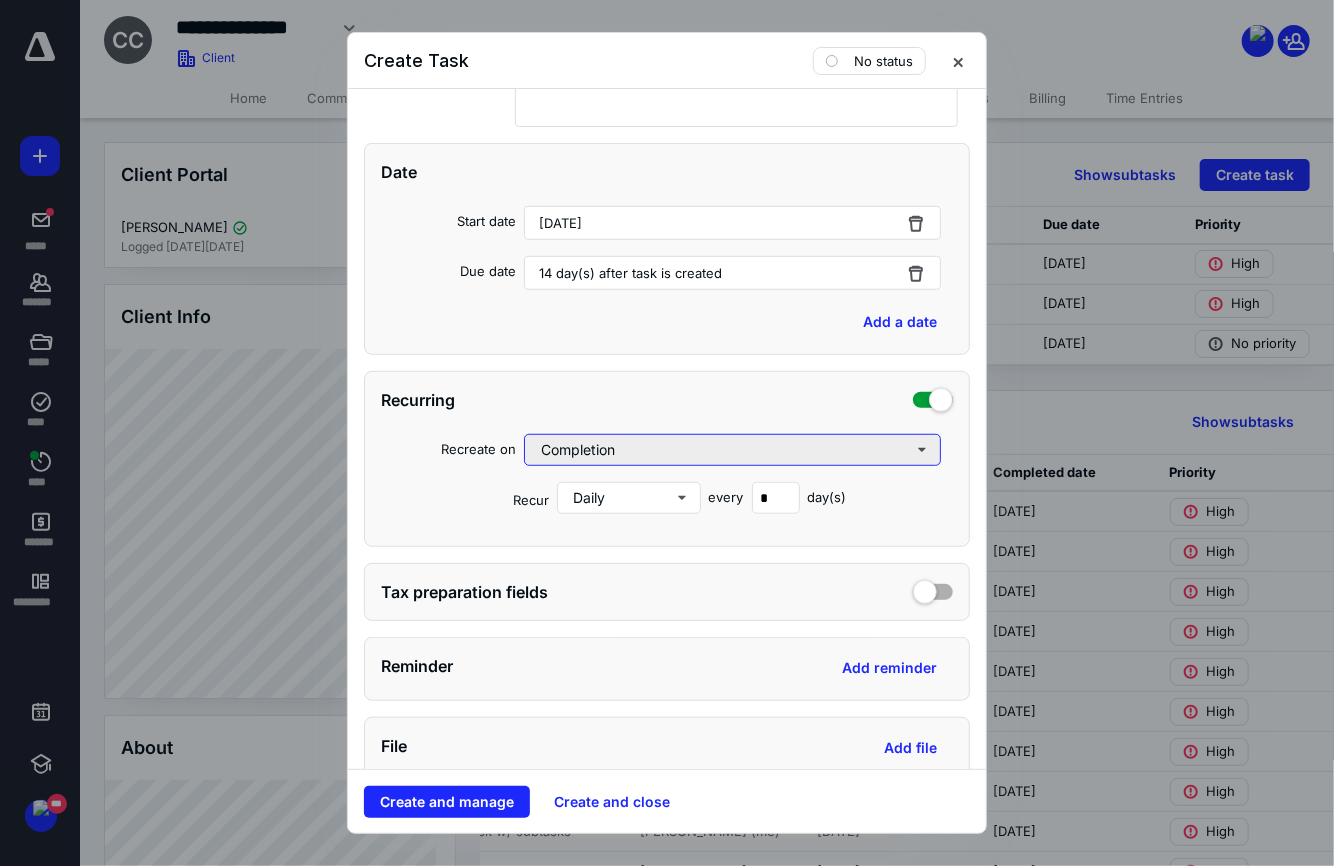 click on "Completion" at bounding box center (732, 450) 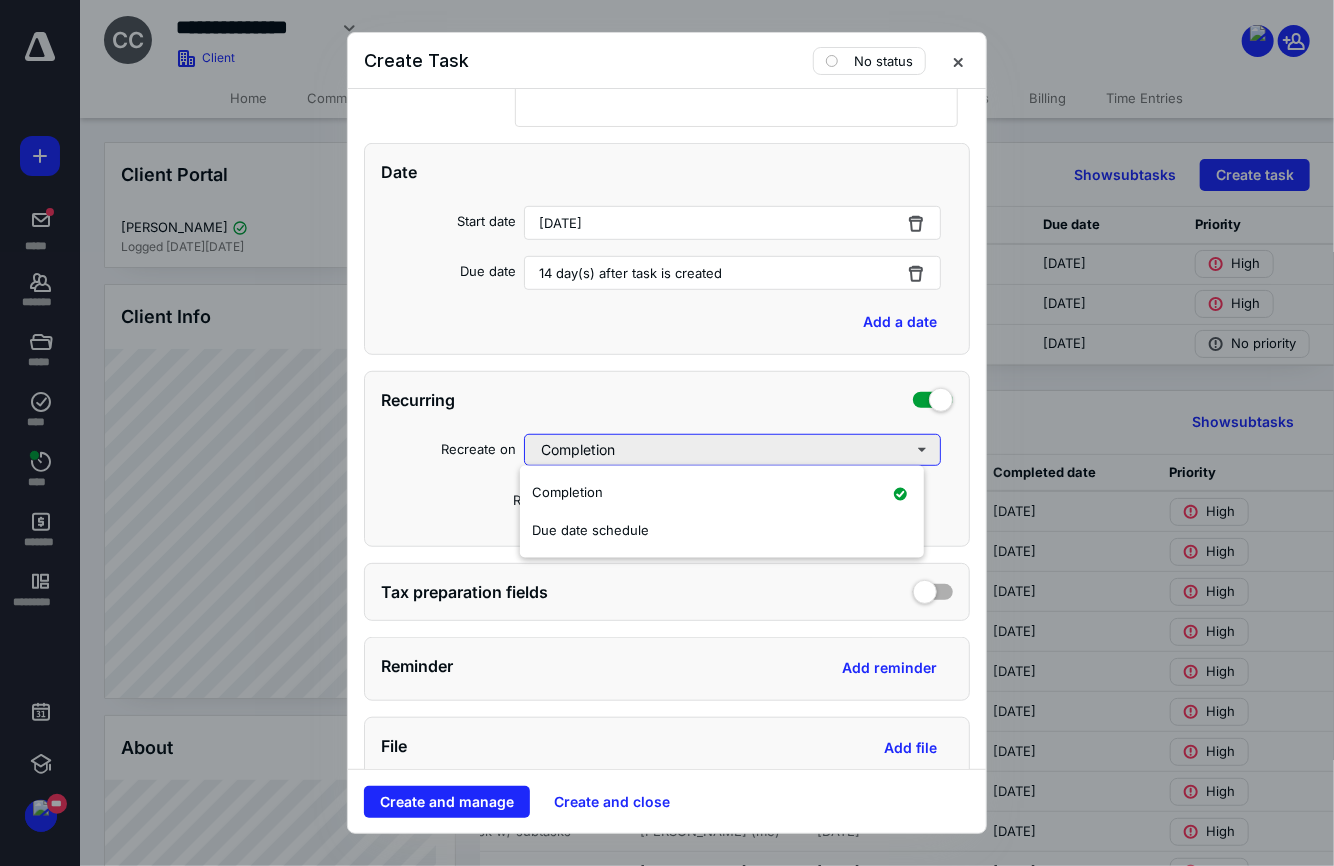 click on "Completion" at bounding box center (732, 450) 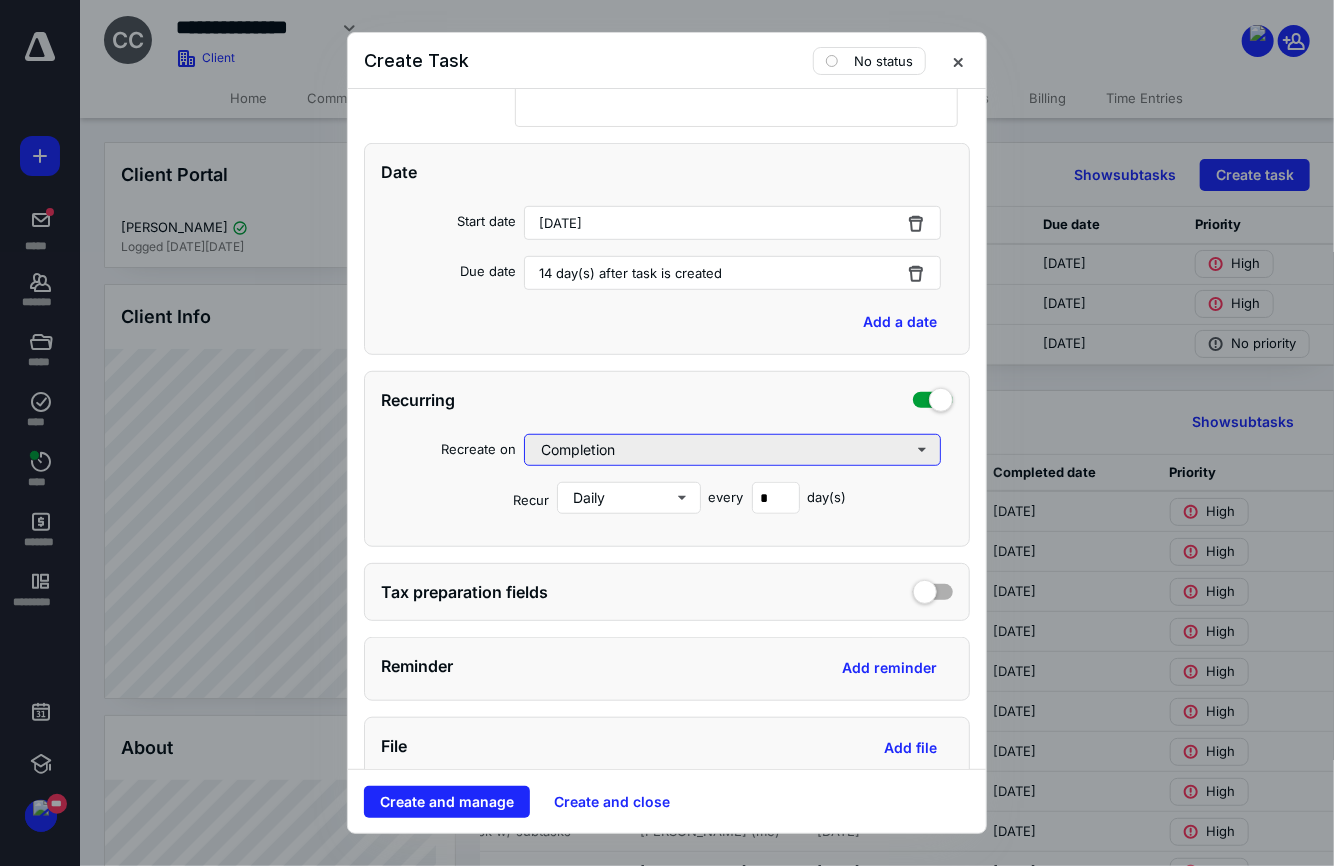 click on "Completion" at bounding box center (732, 450) 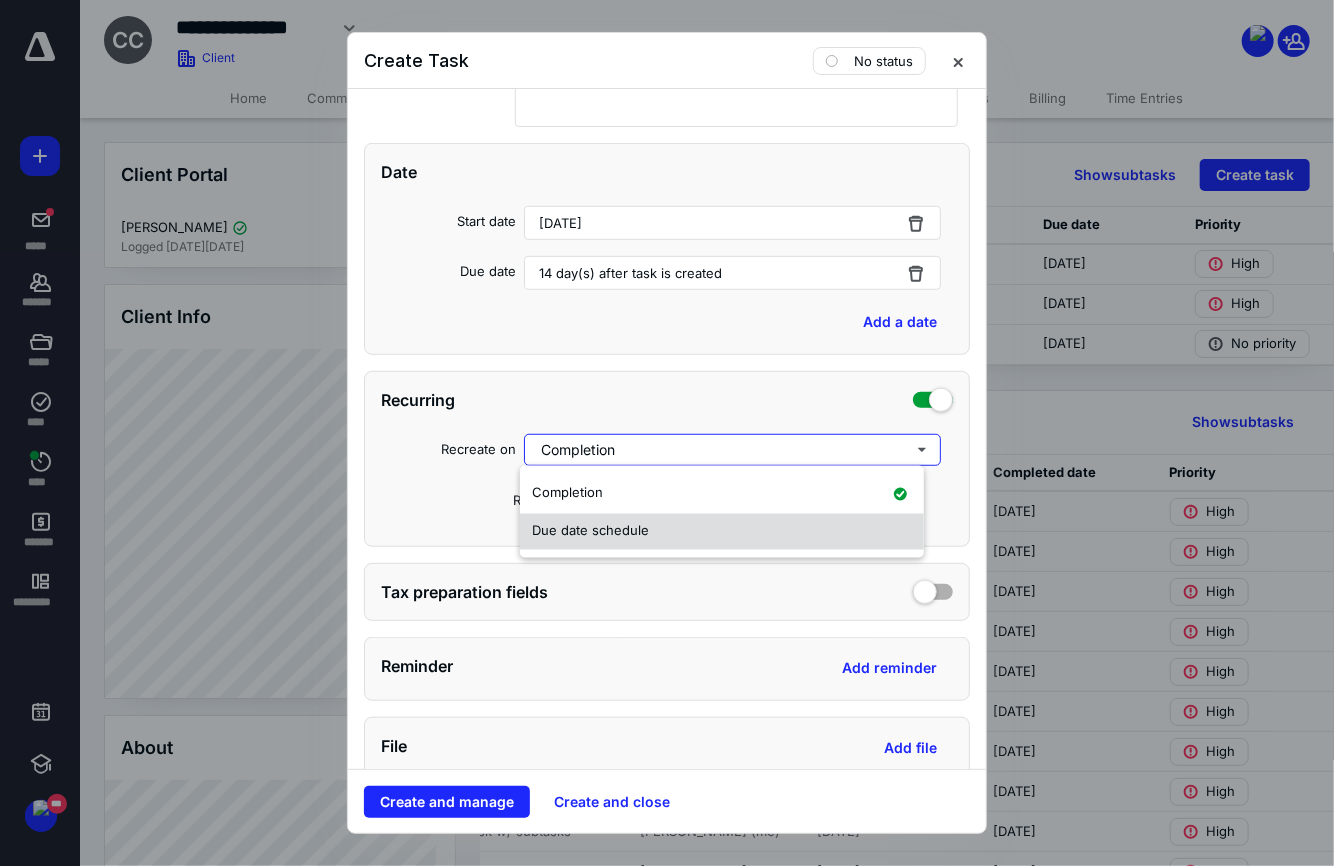click on "Due date schedule" at bounding box center (590, 531) 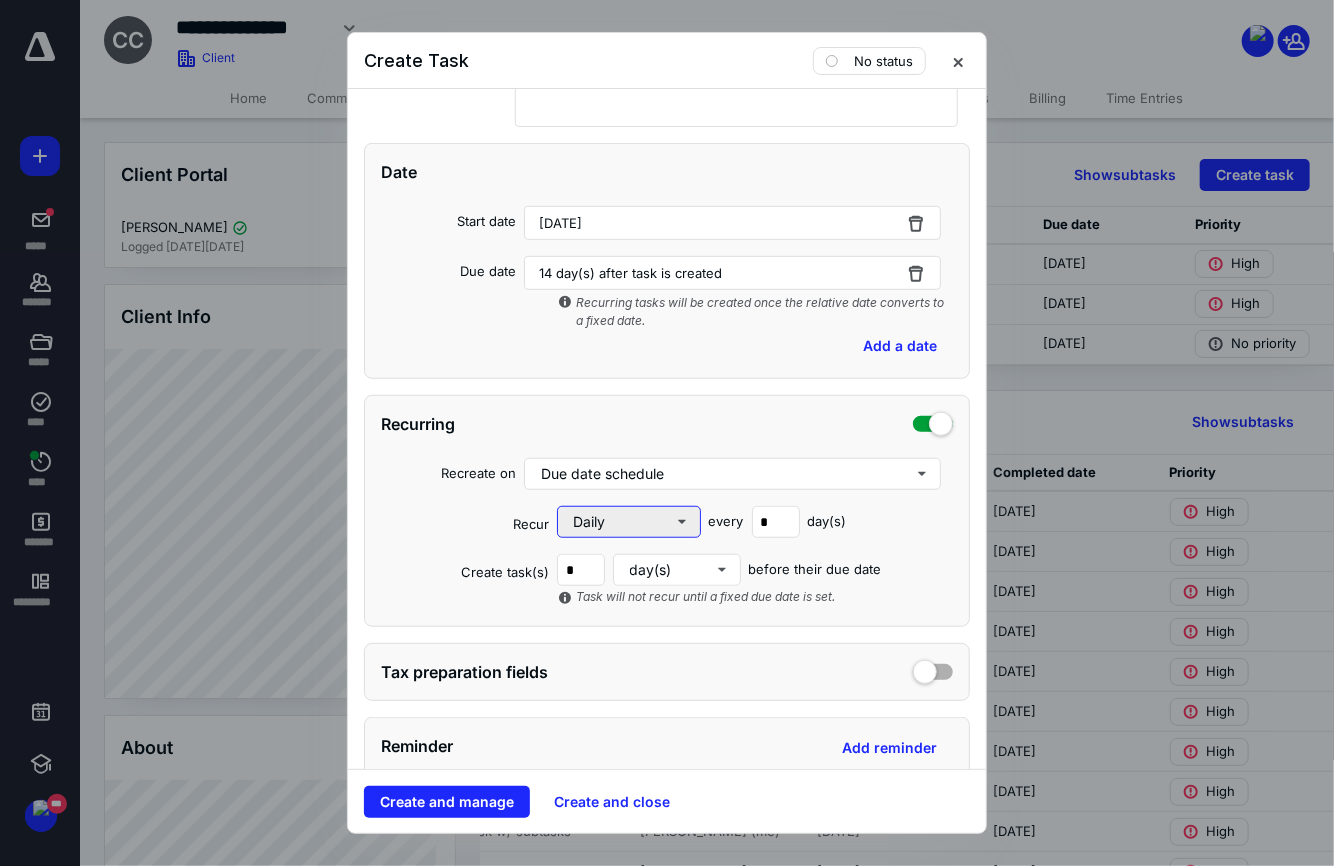 click on "Daily" at bounding box center (629, 522) 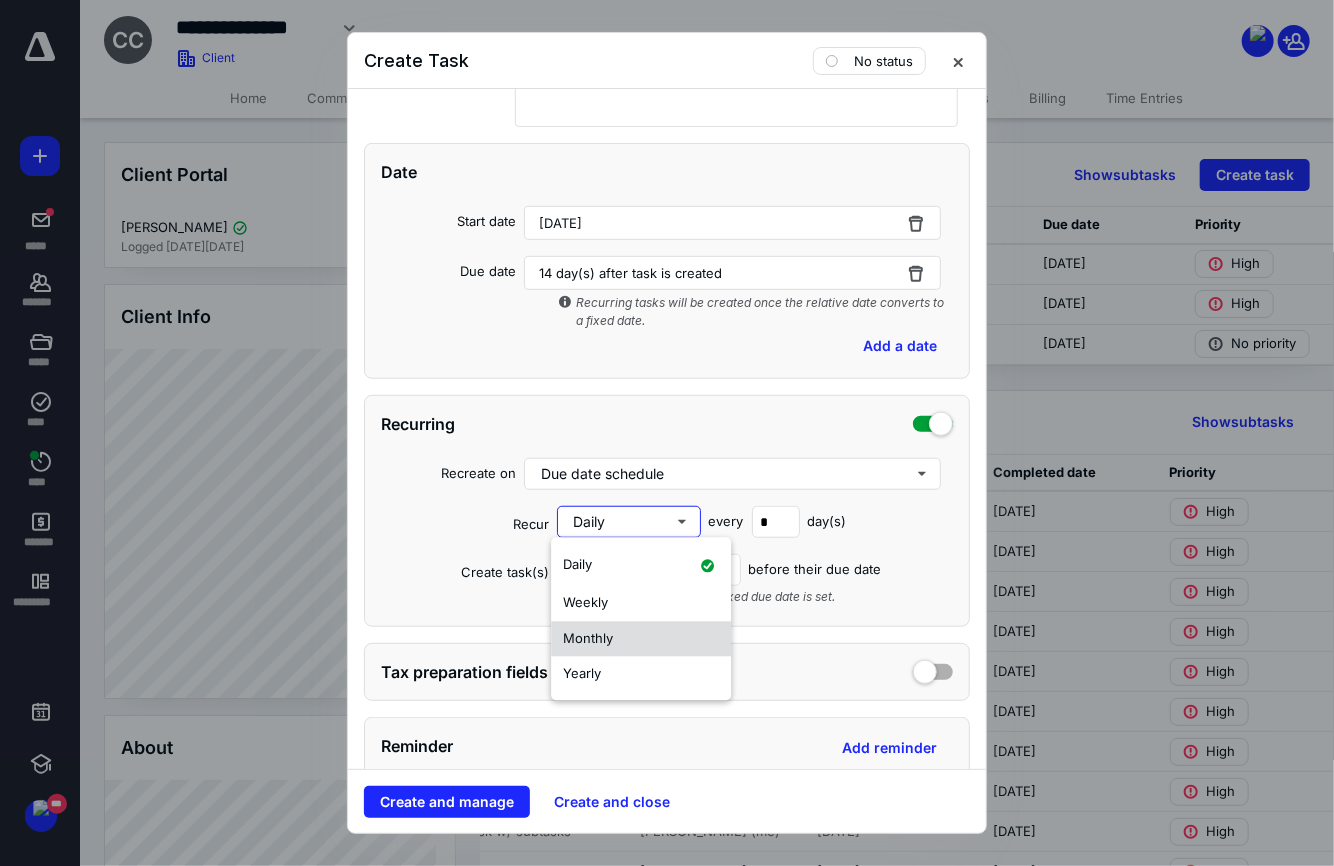 click on "Monthly" at bounding box center (588, 638) 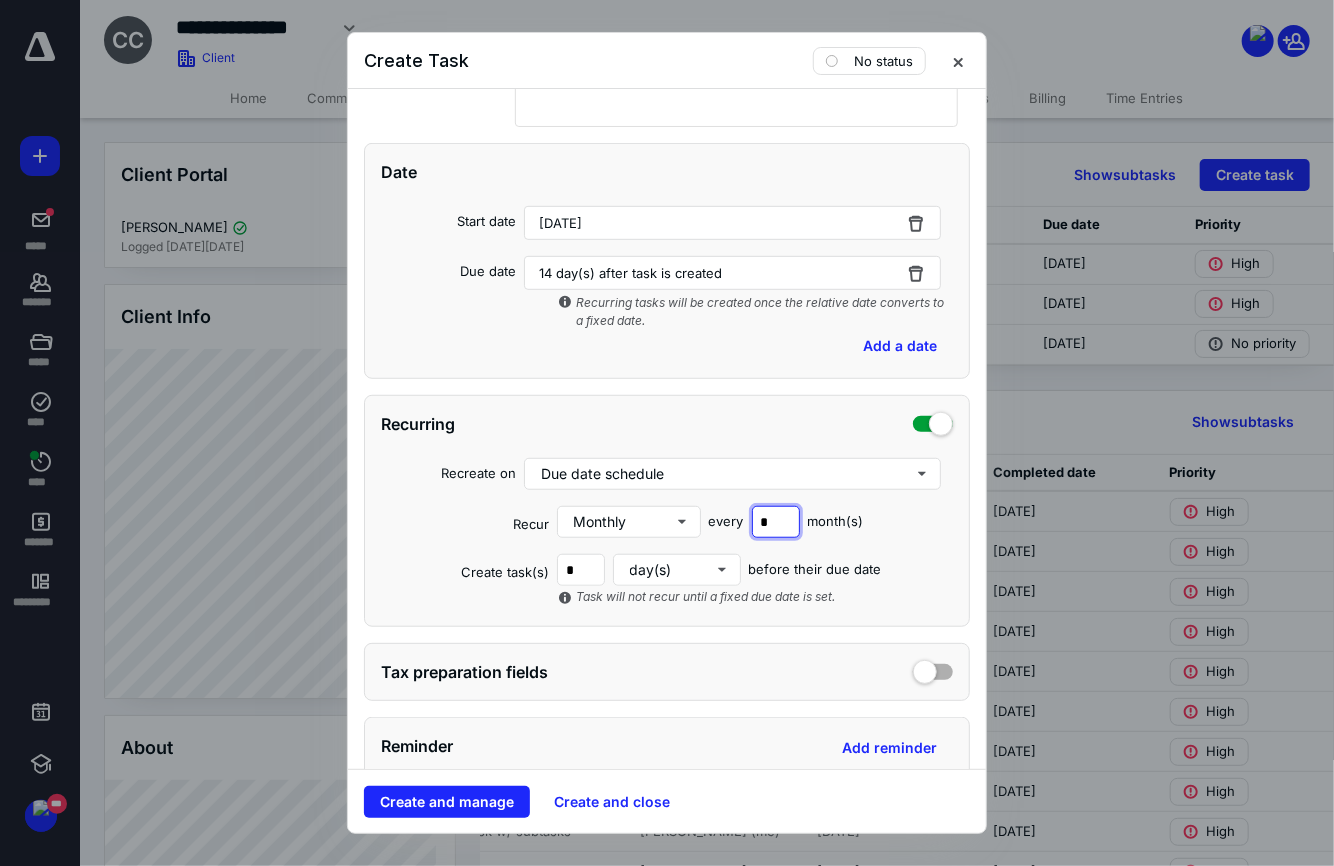 drag, startPoint x: 776, startPoint y: 524, endPoint x: 754, endPoint y: 521, distance: 22.203604 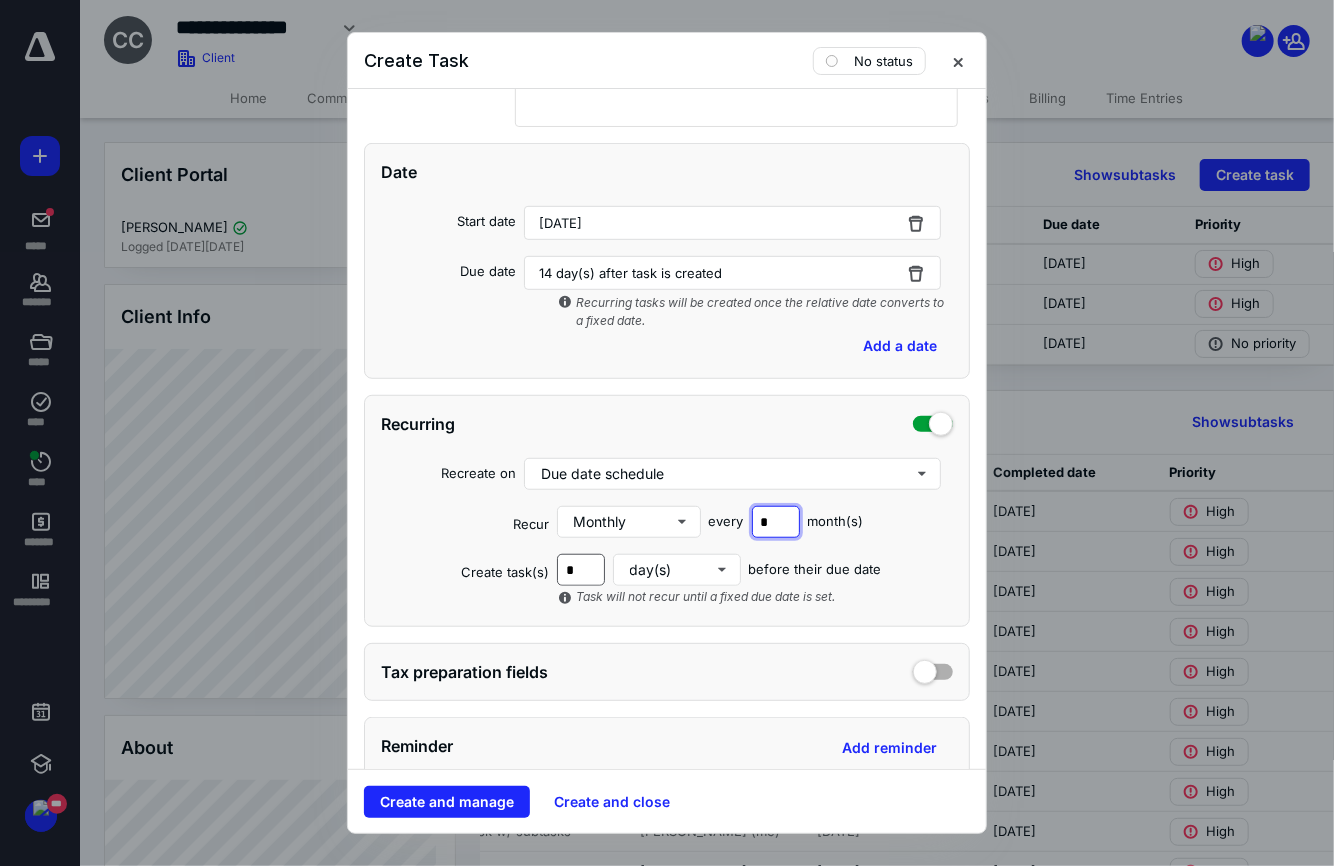 type on "*" 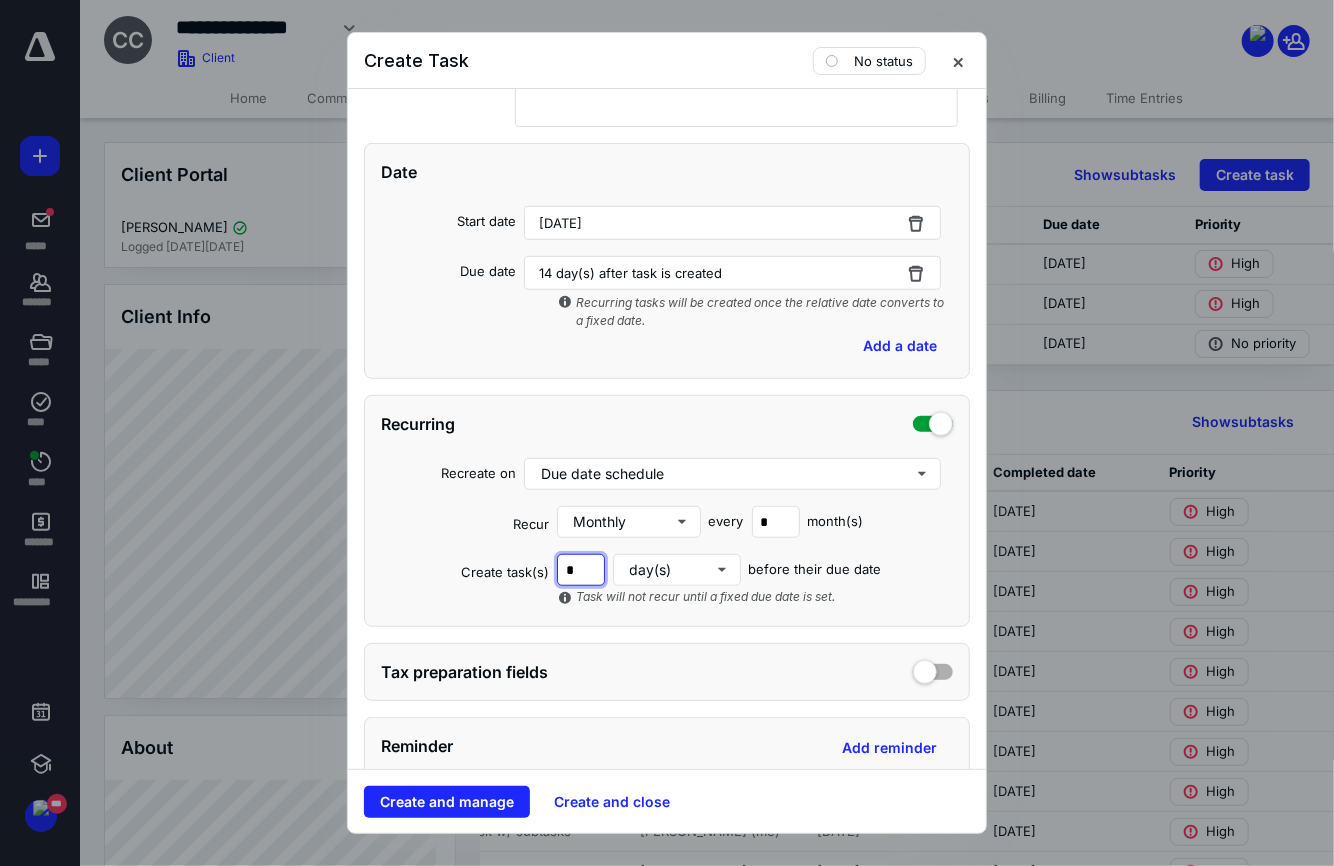 click on "*" at bounding box center [581, 570] 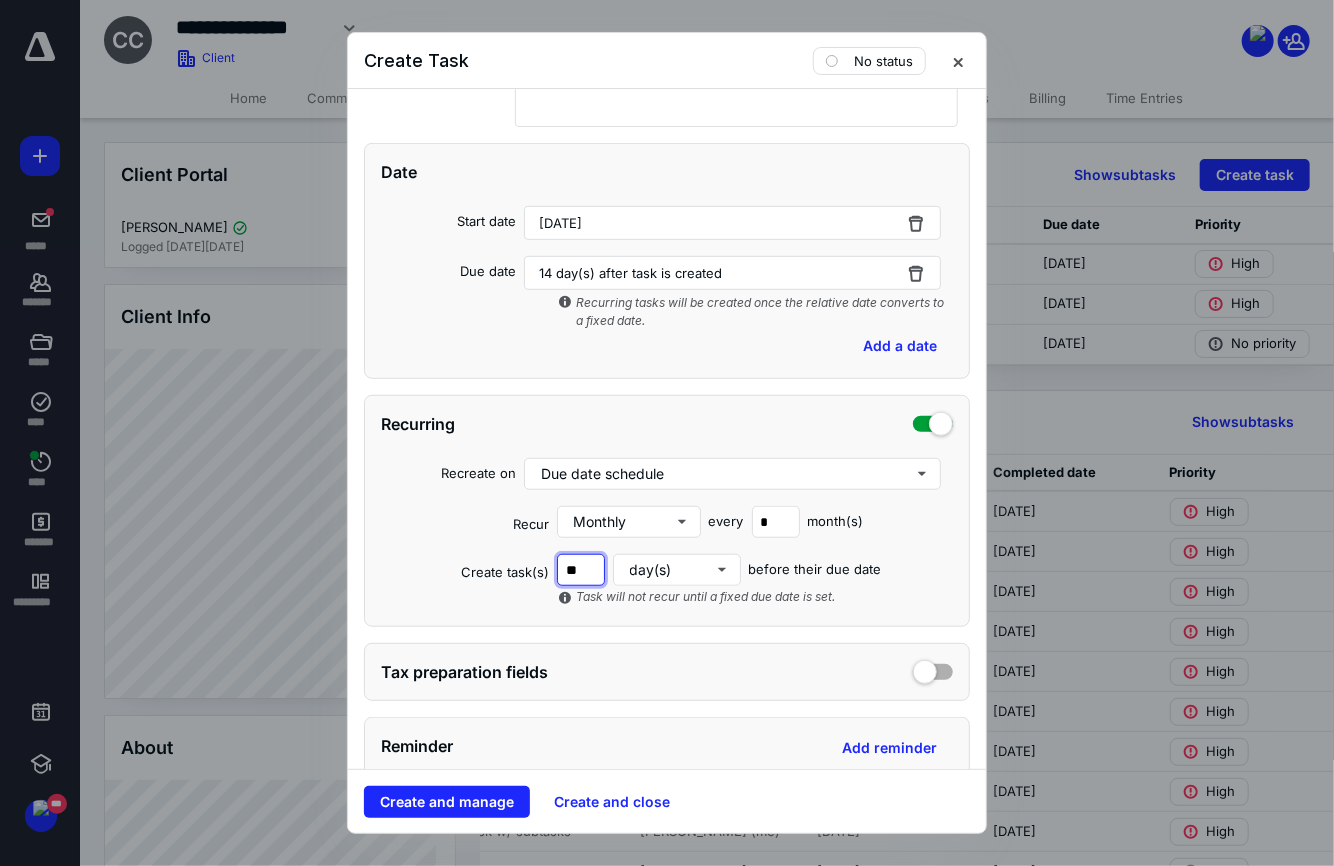 drag, startPoint x: 577, startPoint y: 568, endPoint x: 551, endPoint y: 570, distance: 26.076809 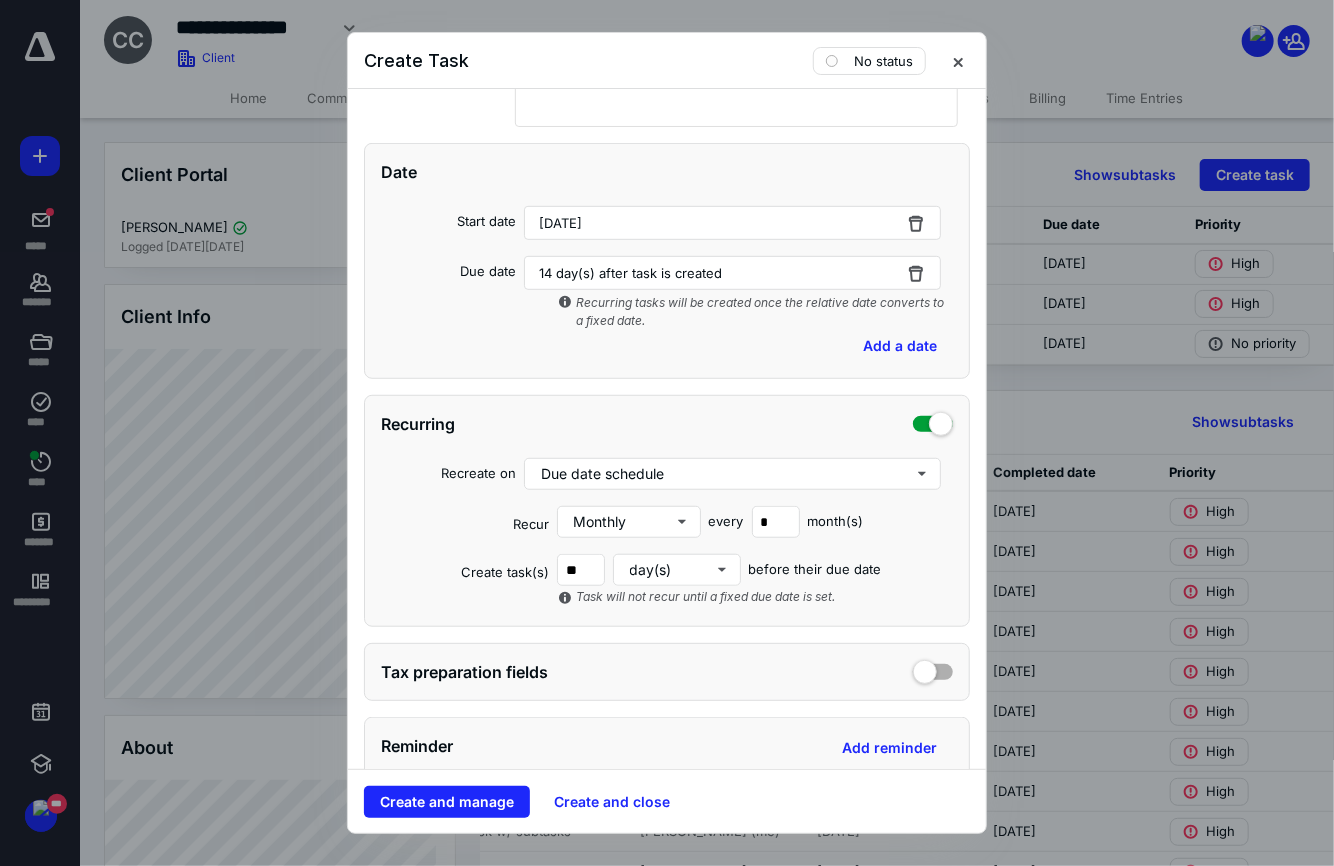 click on "Tax preparation fields" at bounding box center (667, 672) 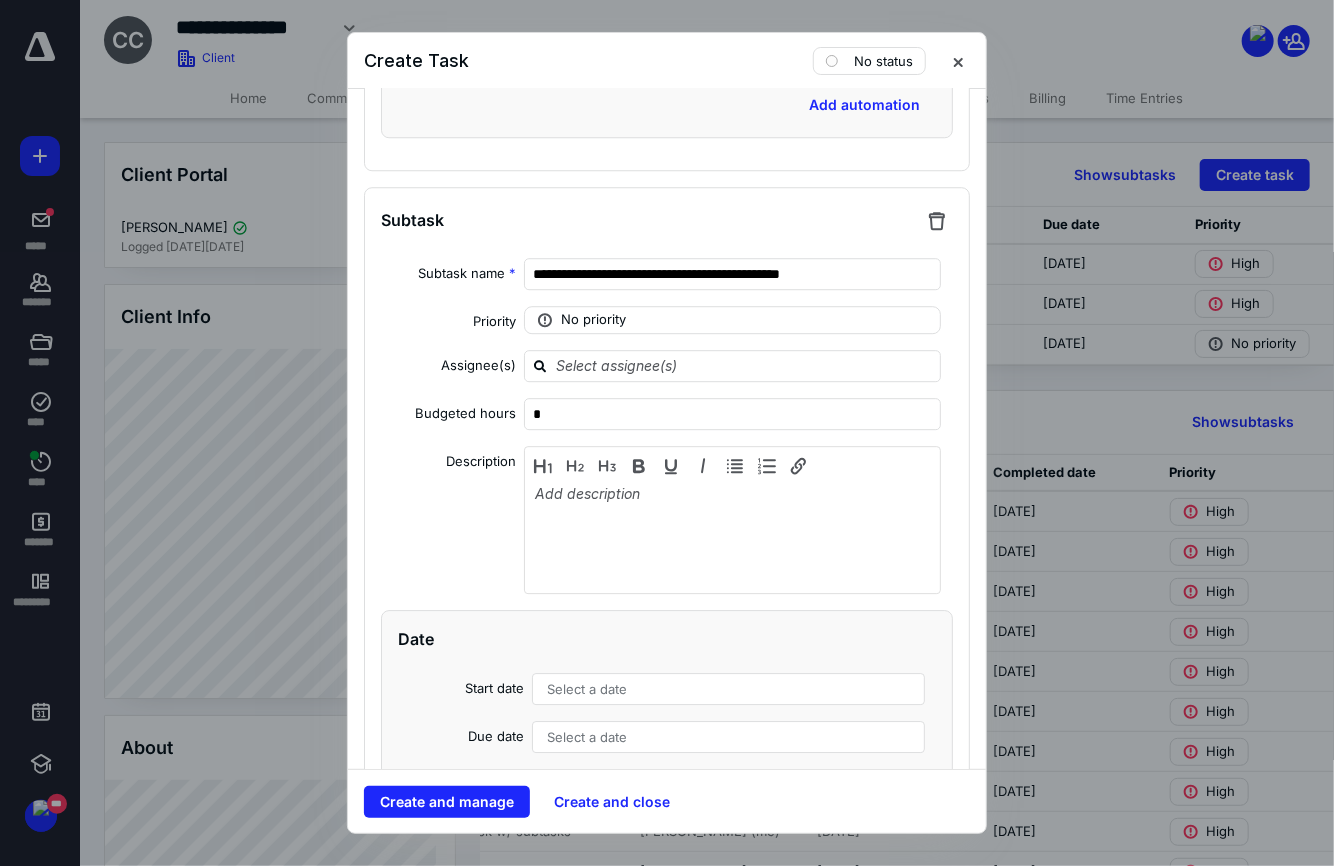 scroll, scrollTop: 2625, scrollLeft: 0, axis: vertical 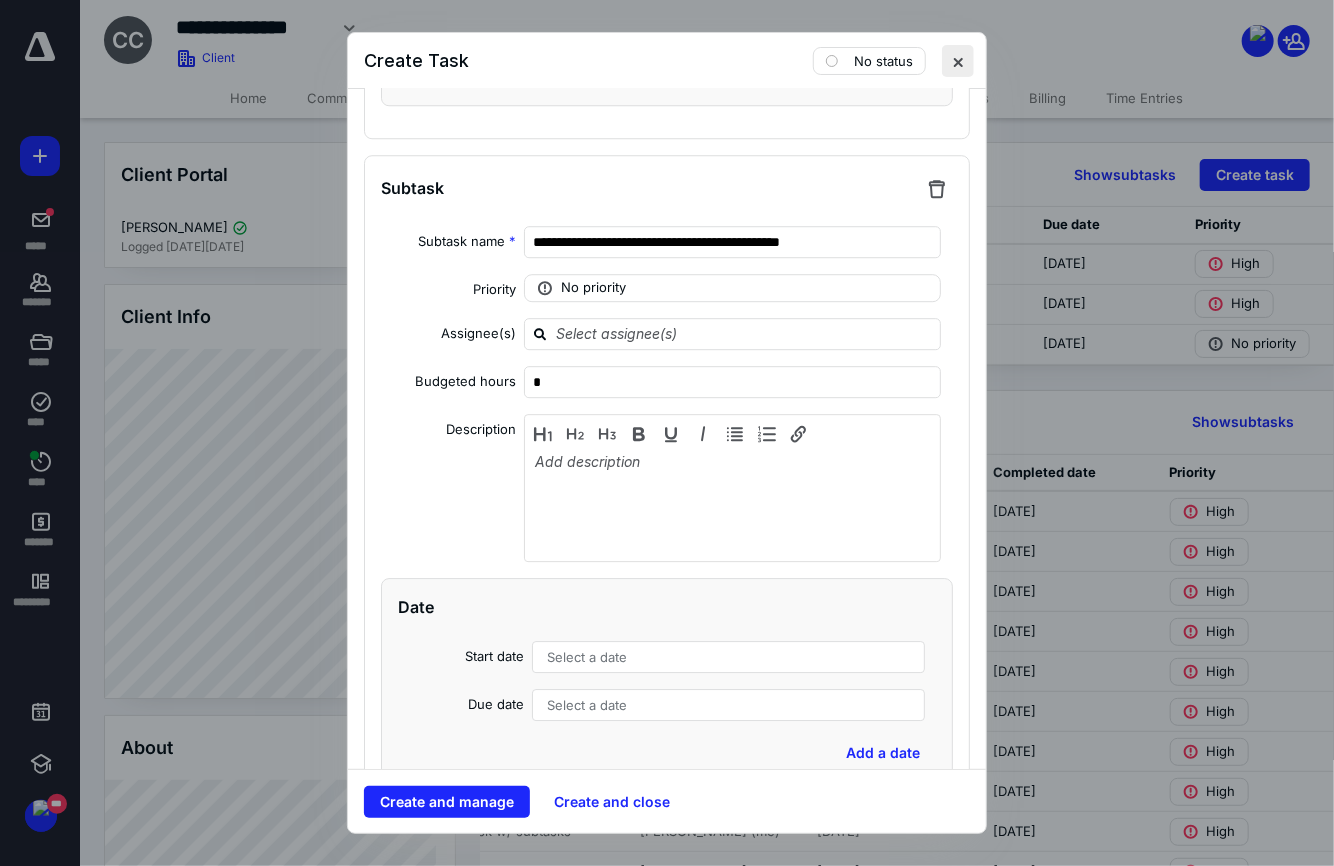 click at bounding box center [958, 61] 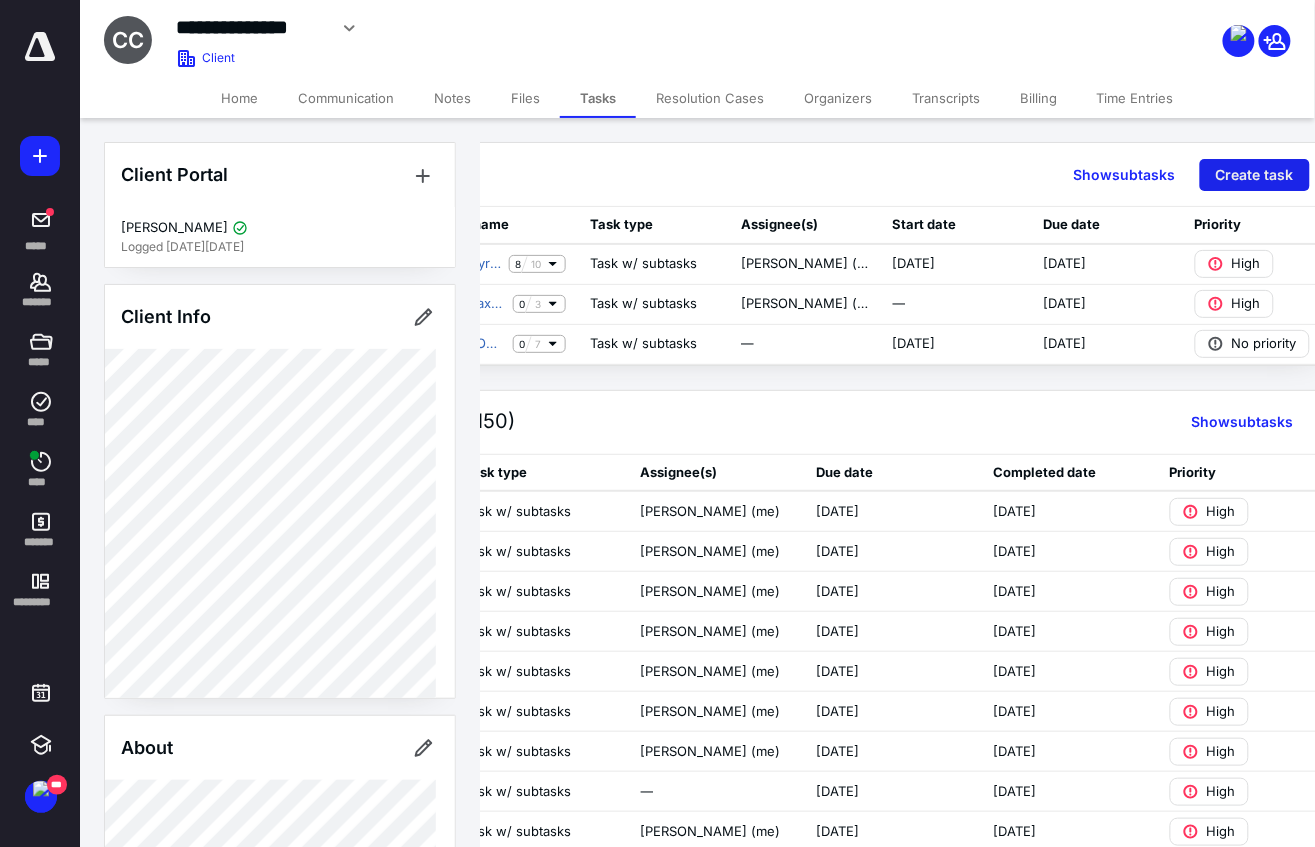 click on "Create task" at bounding box center [1255, 175] 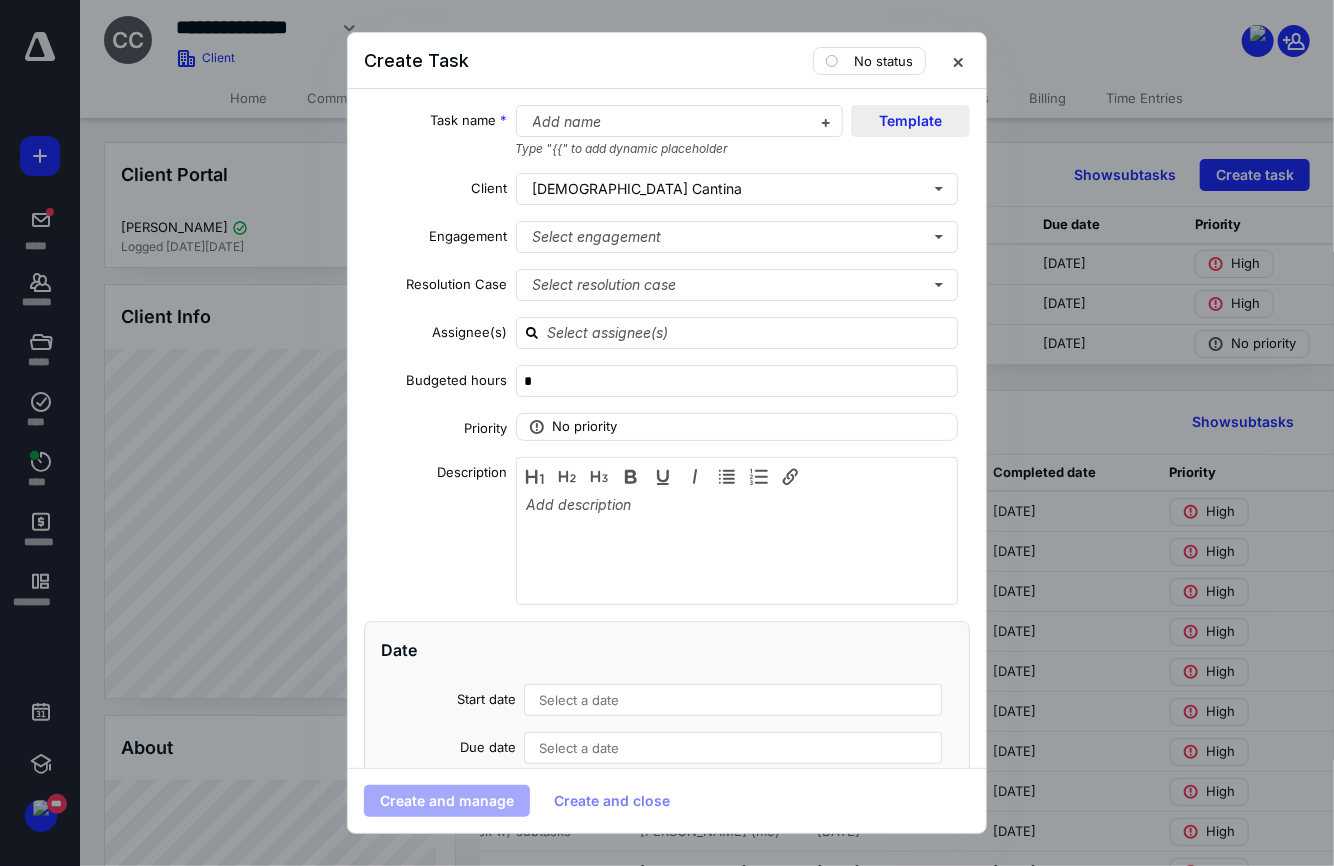 click on "Template" at bounding box center [910, 121] 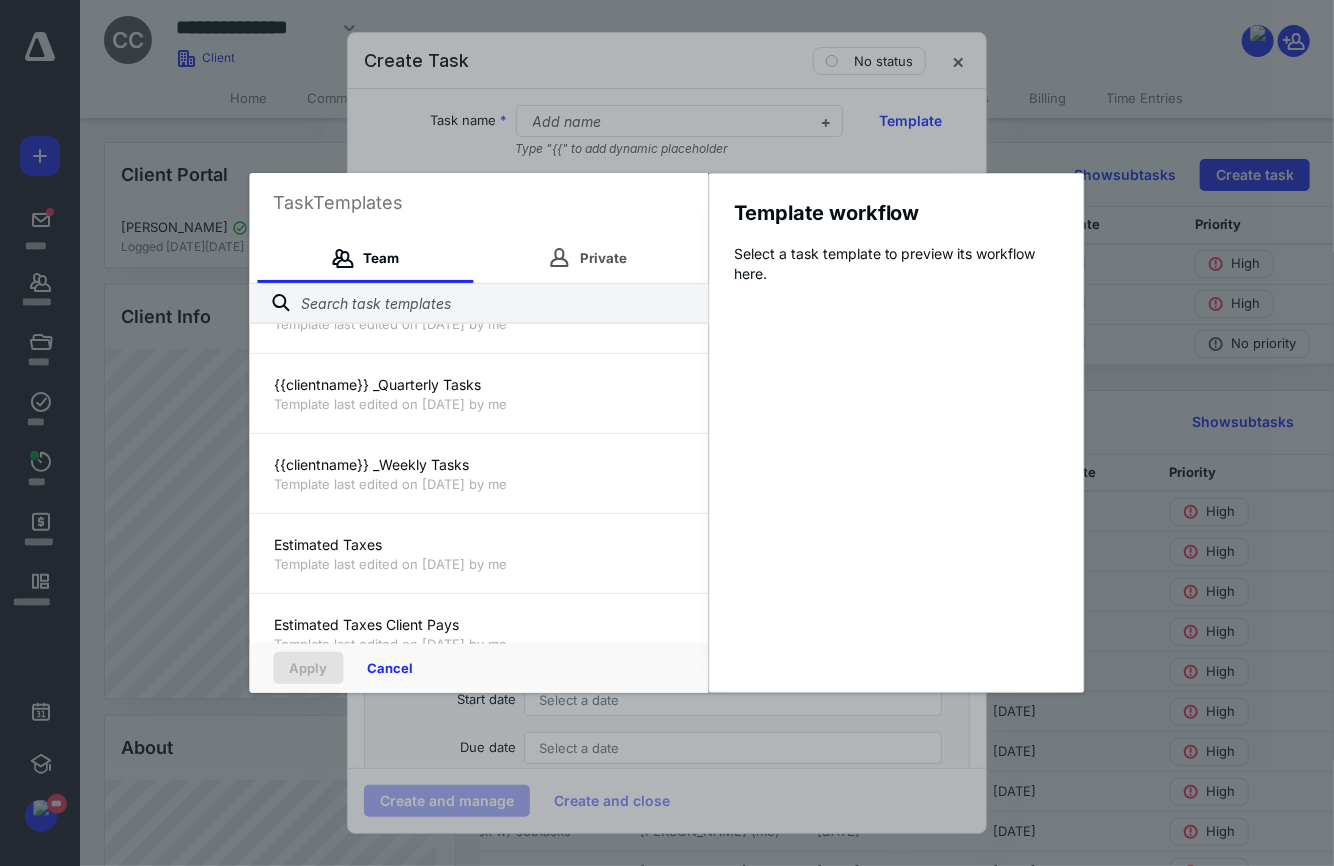 scroll, scrollTop: 750, scrollLeft: 0, axis: vertical 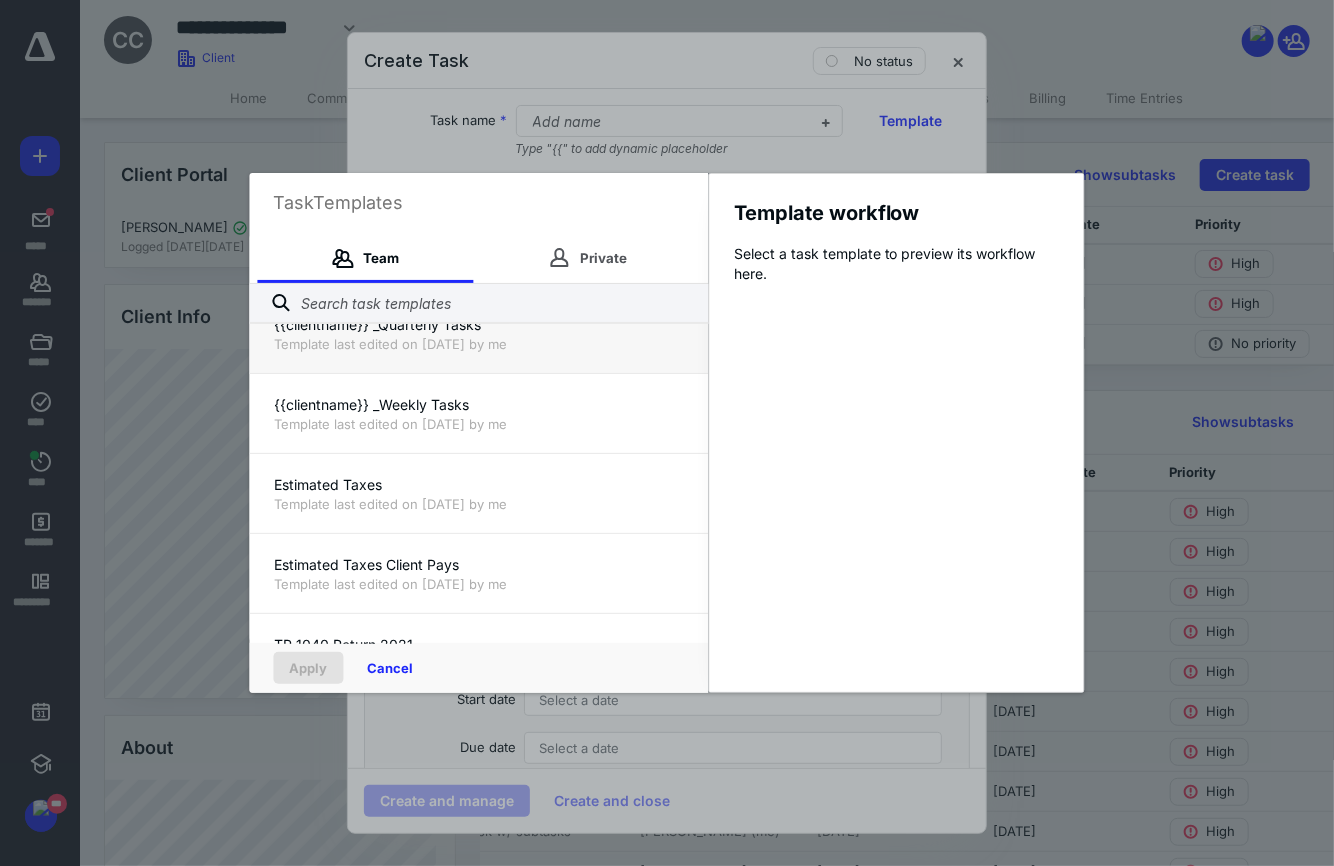 click on "Template last edited on [DATE] by me" at bounding box center [479, 344] 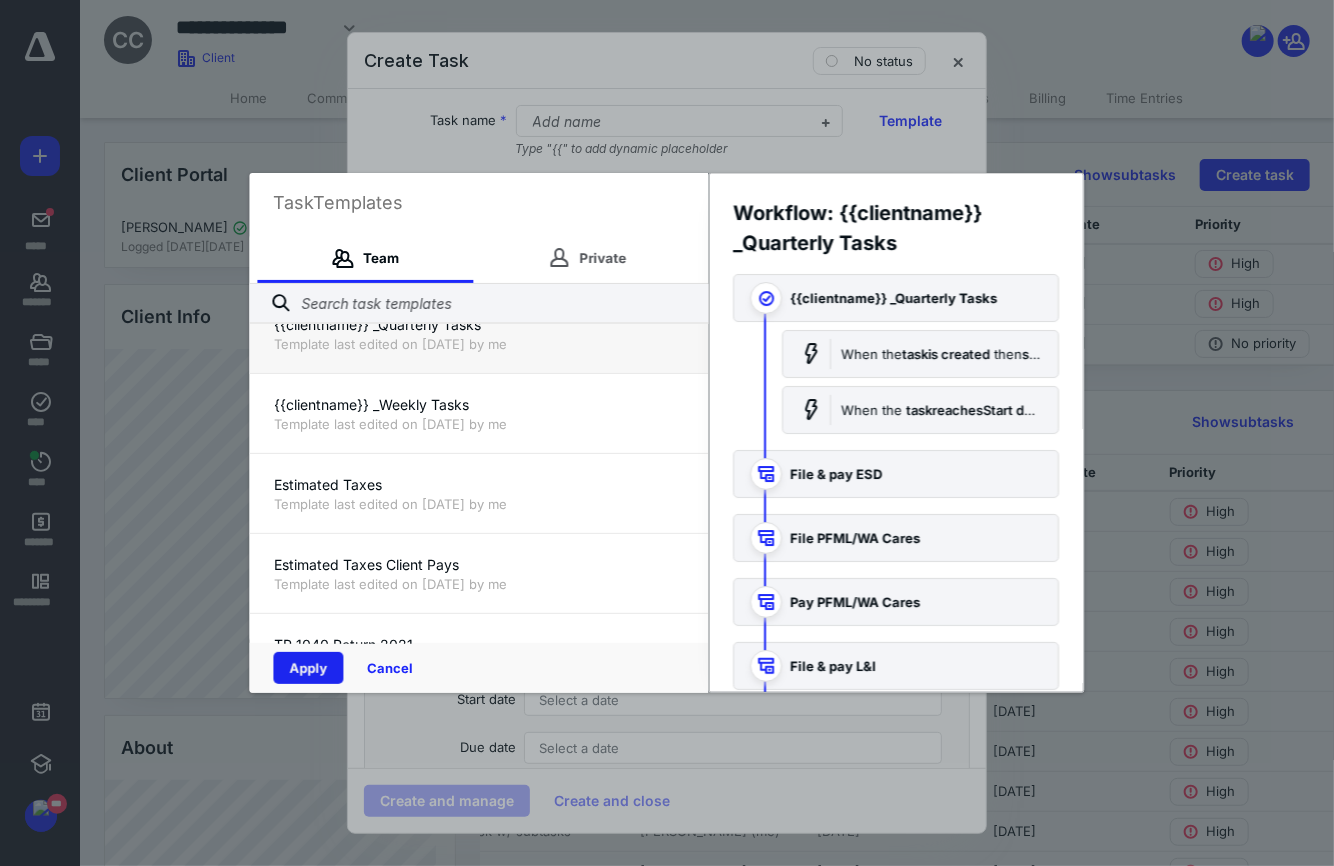 click on "Apply" at bounding box center [309, 668] 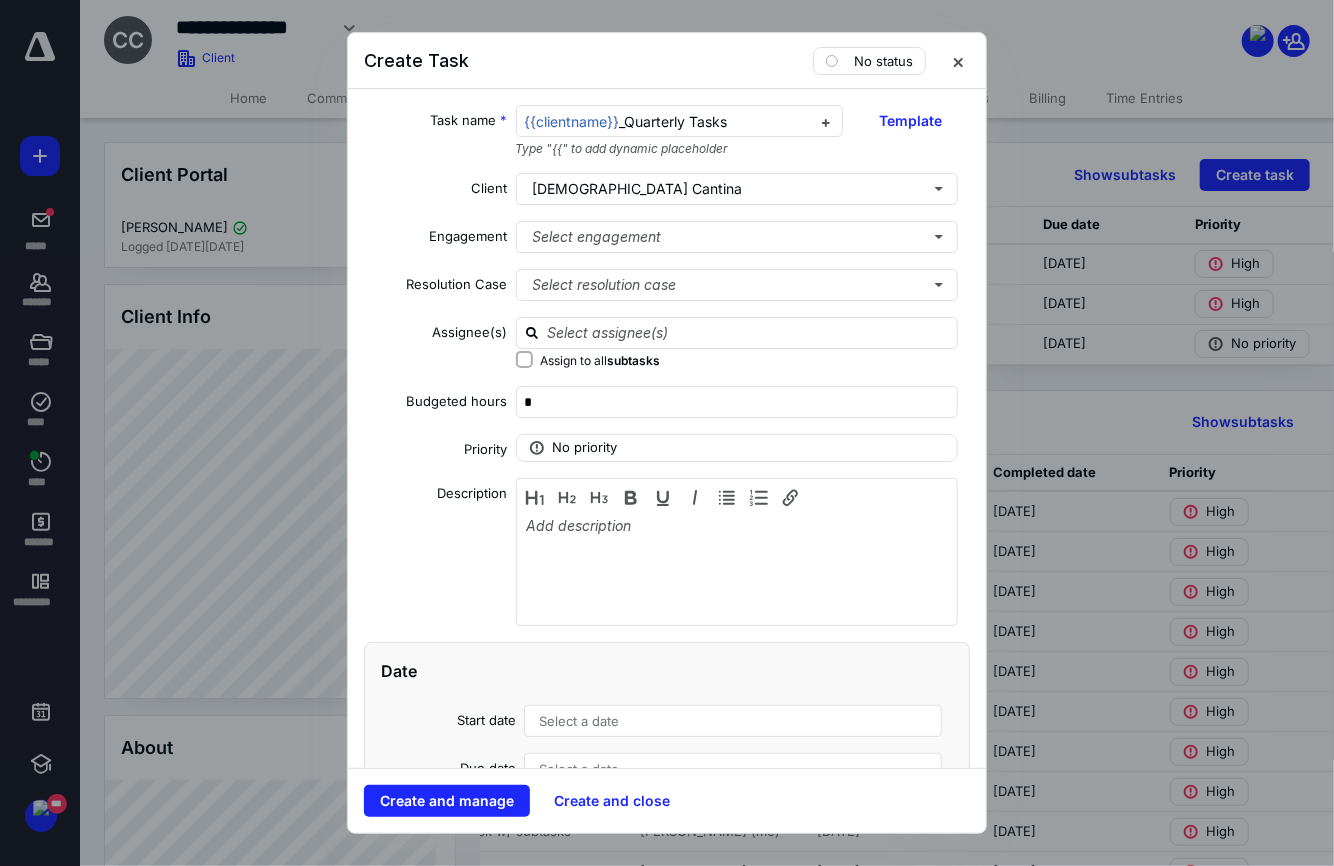 type on "*" 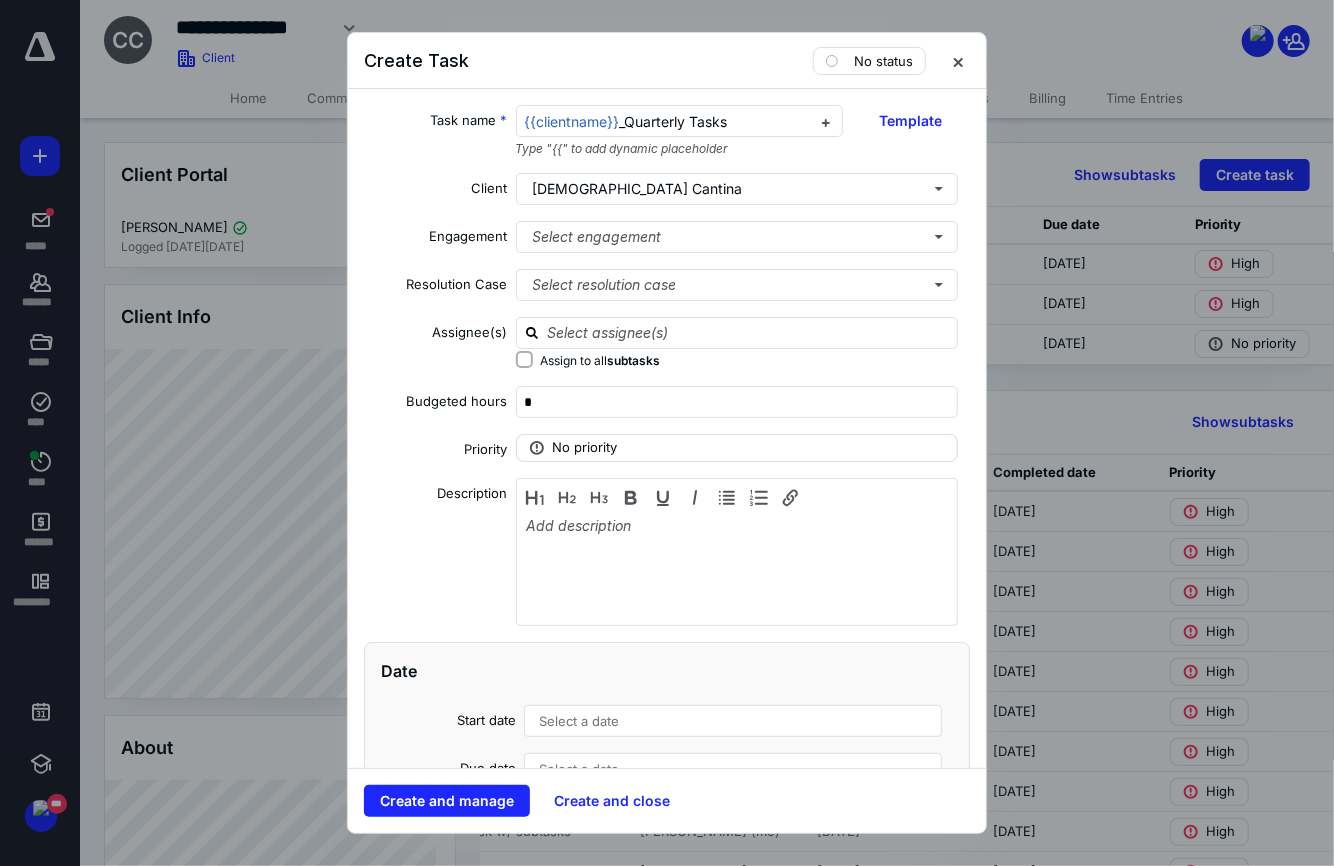 click on "No priority" at bounding box center (585, 448) 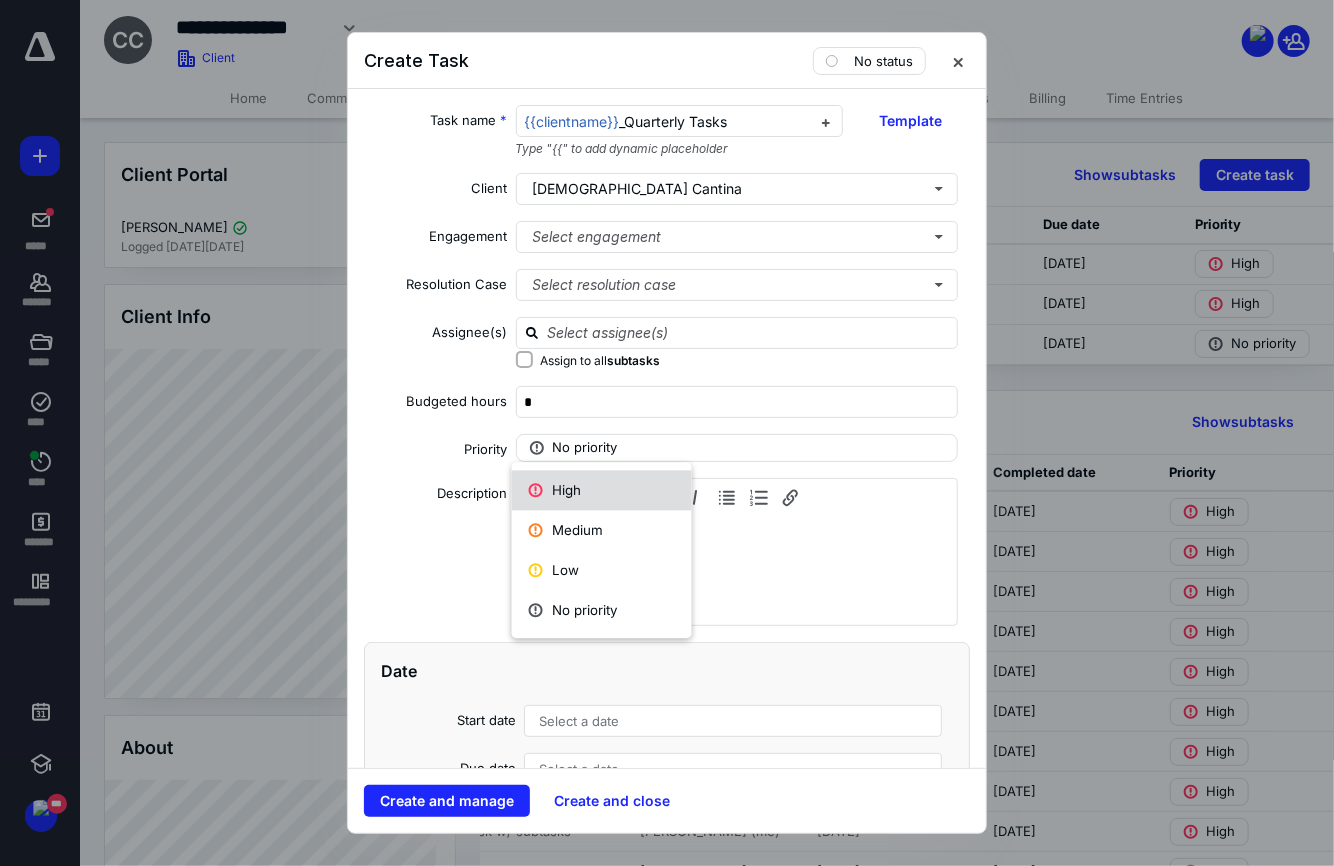 click on "High" at bounding box center [602, 491] 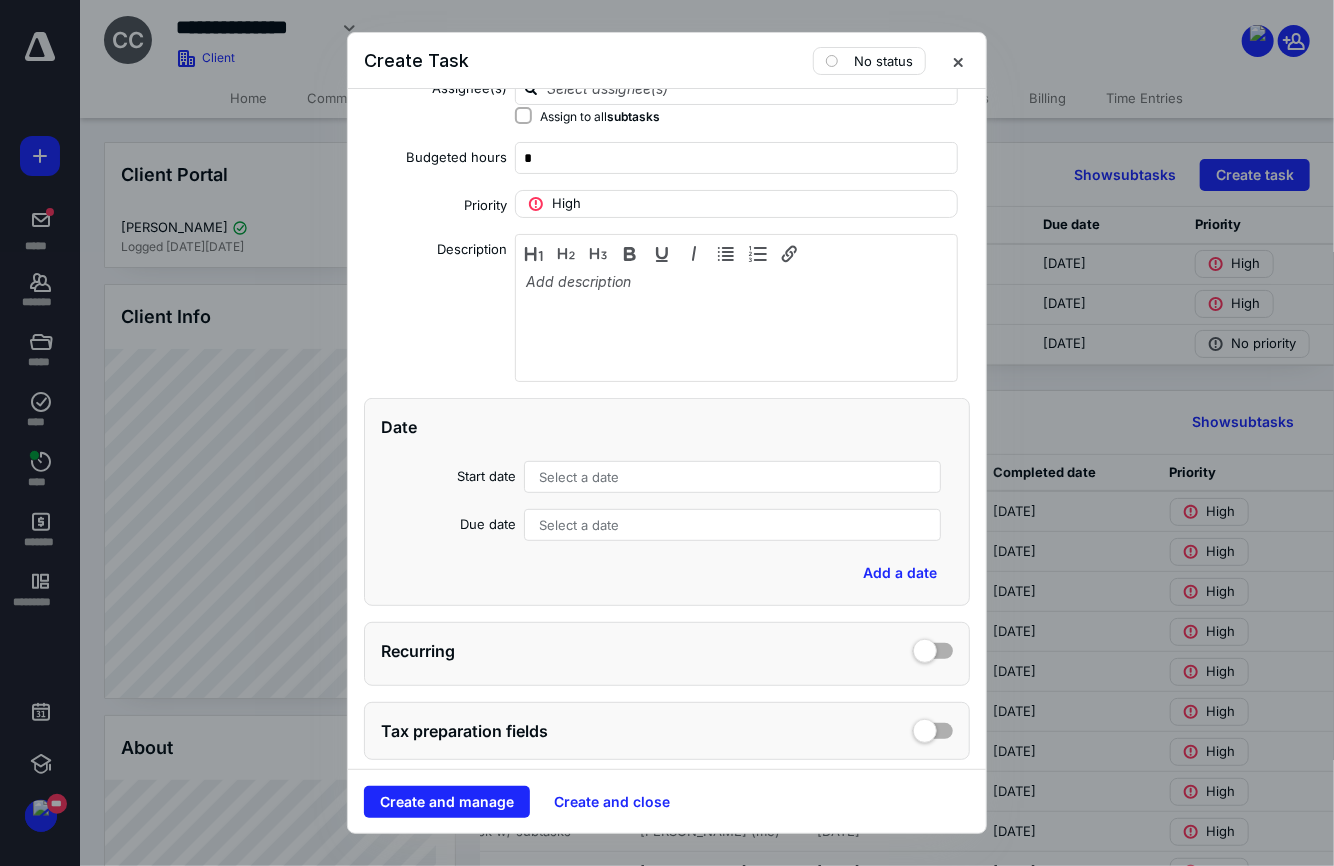 scroll, scrollTop: 375, scrollLeft: 0, axis: vertical 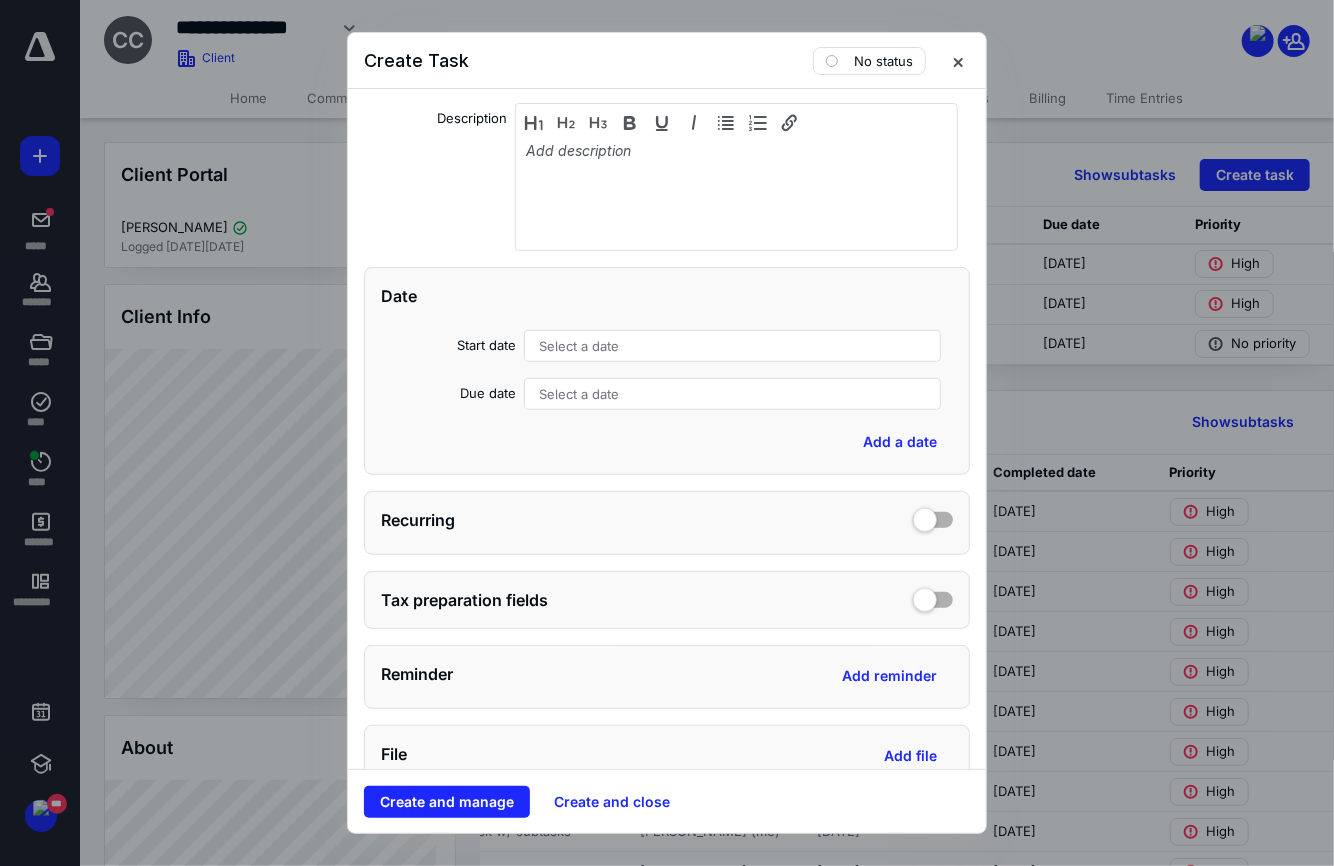 click on "Select a date" at bounding box center [579, 394] 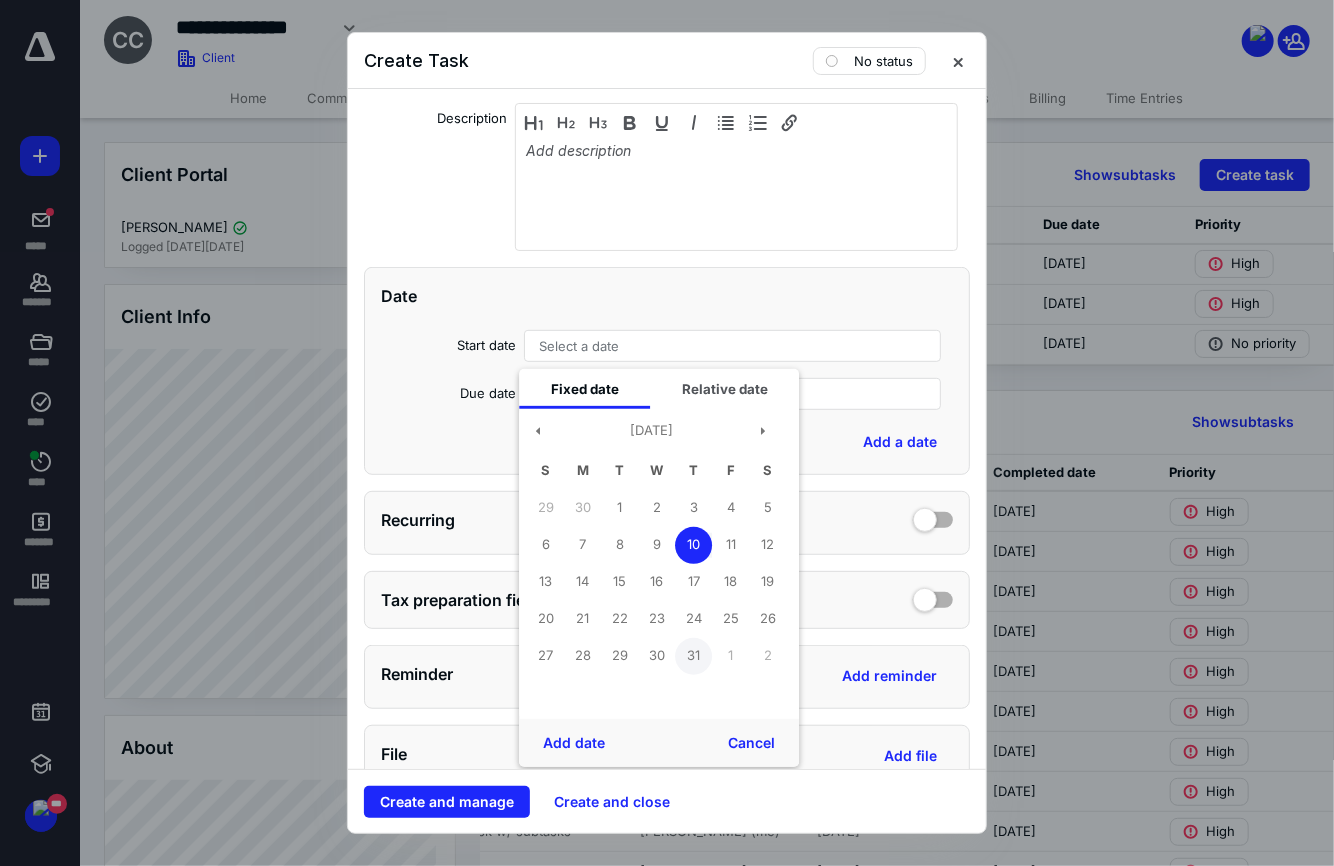 click on "31" at bounding box center (693, 656) 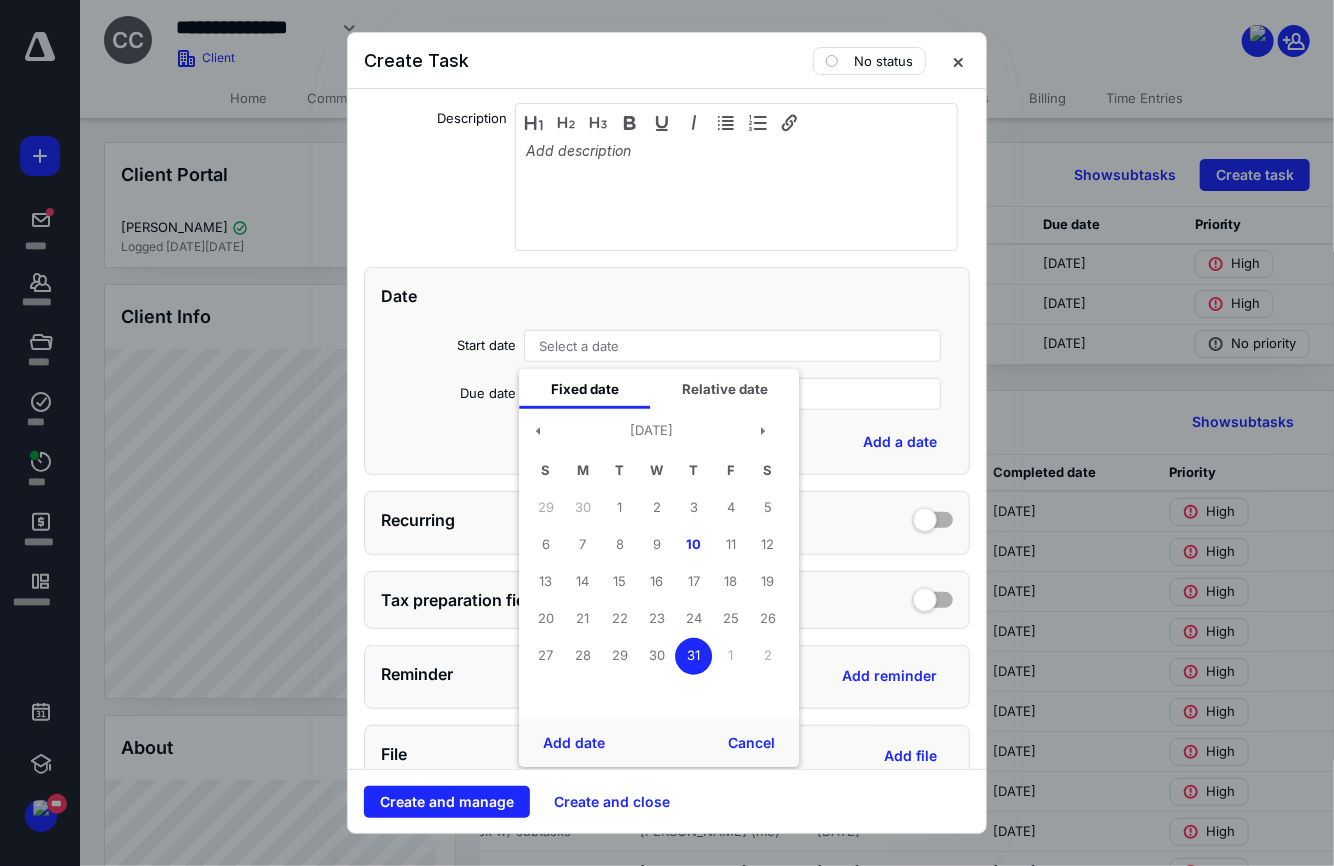 click on "Date Start date Select a date Due date Select a date Fixed date Relative date [DATE] S M T W T F S 29 30 1 2 3 4 5 6 7 8 9 10 11 12 13 14 15 16 17 18 19 20 21 22 23 24 25 26 27 28 29 30 31 1 2 Add date Cancel Add a date" at bounding box center [667, 371] 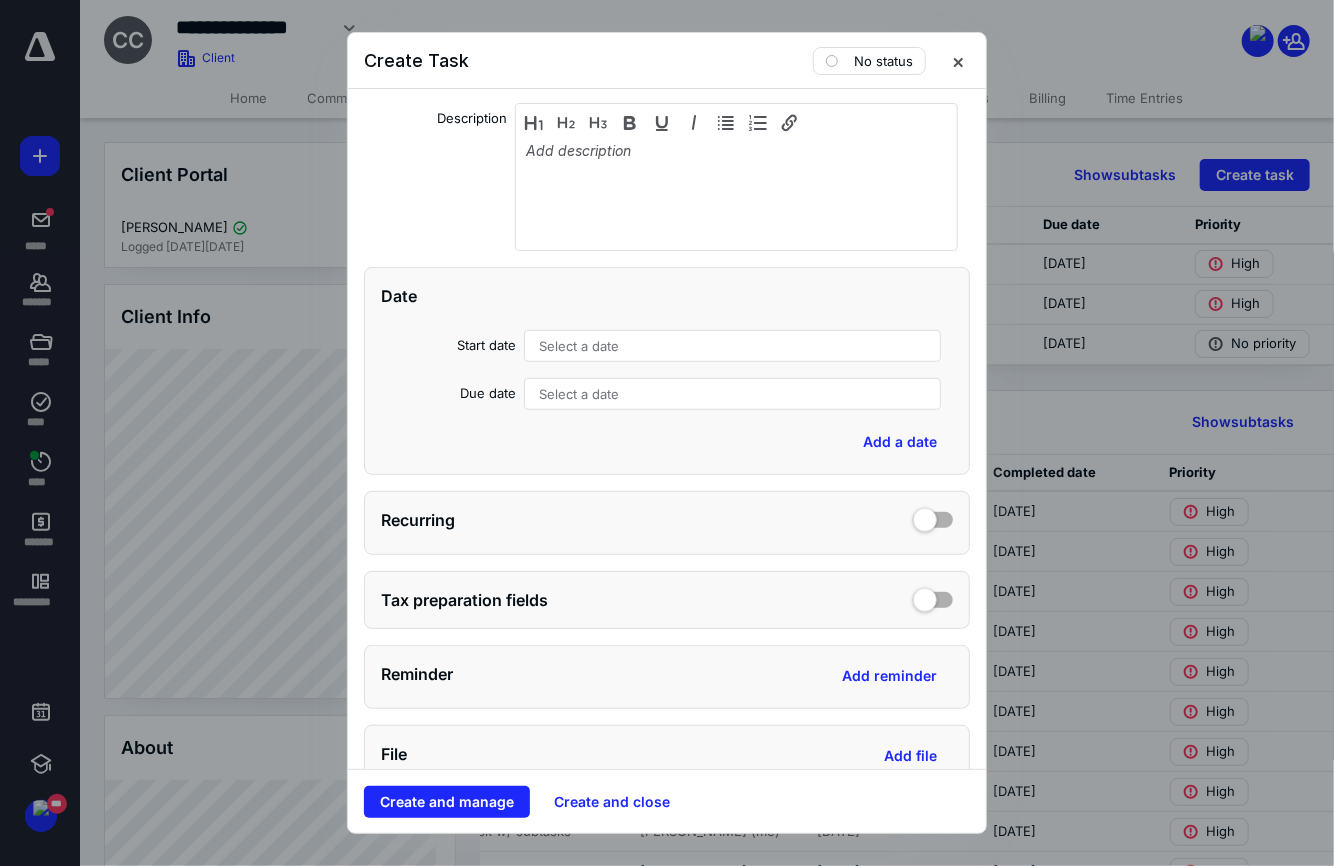 click on "Select a date" at bounding box center (732, 394) 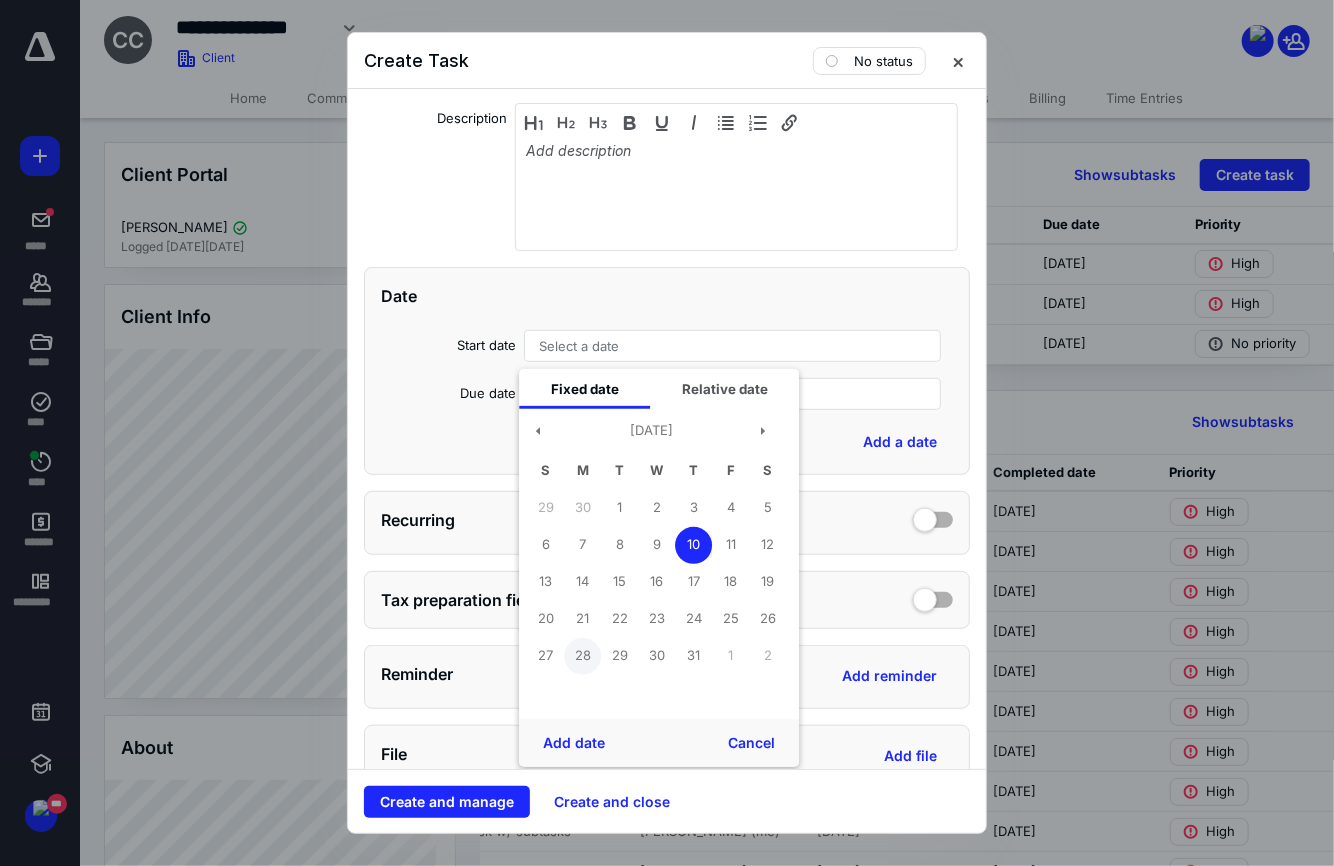 click on "28" at bounding box center (582, 656) 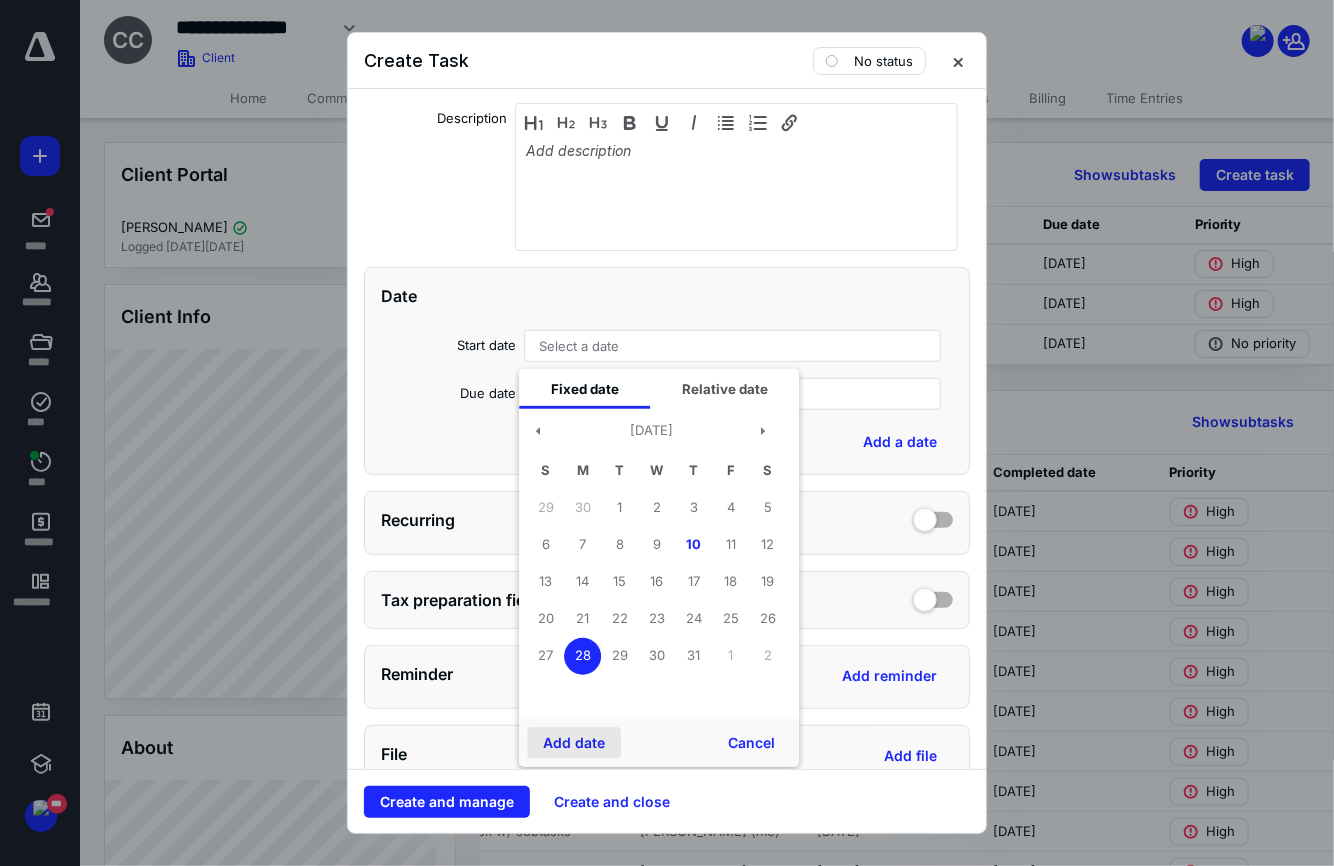click on "Add date" at bounding box center [574, 743] 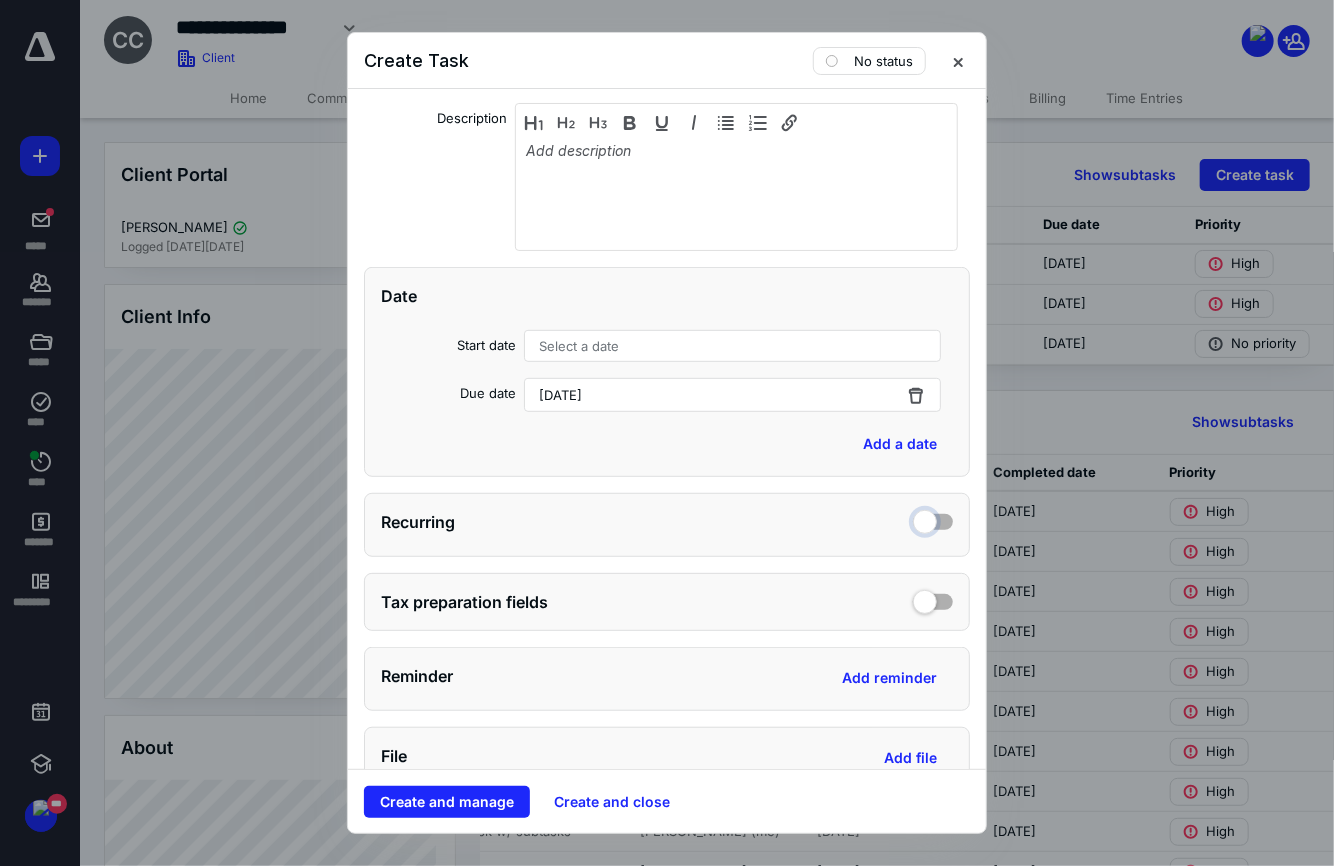 click at bounding box center (933, 519) 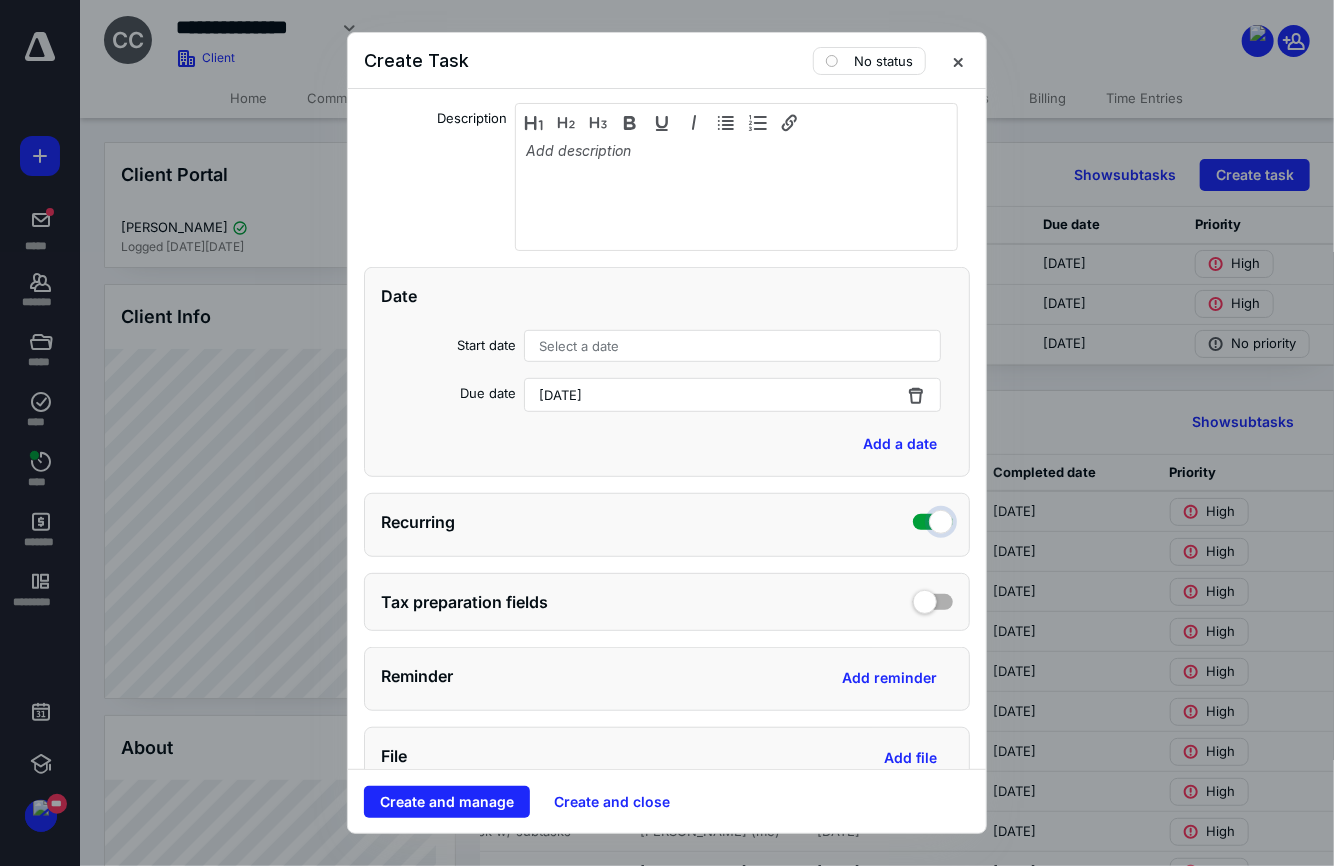 checkbox on "true" 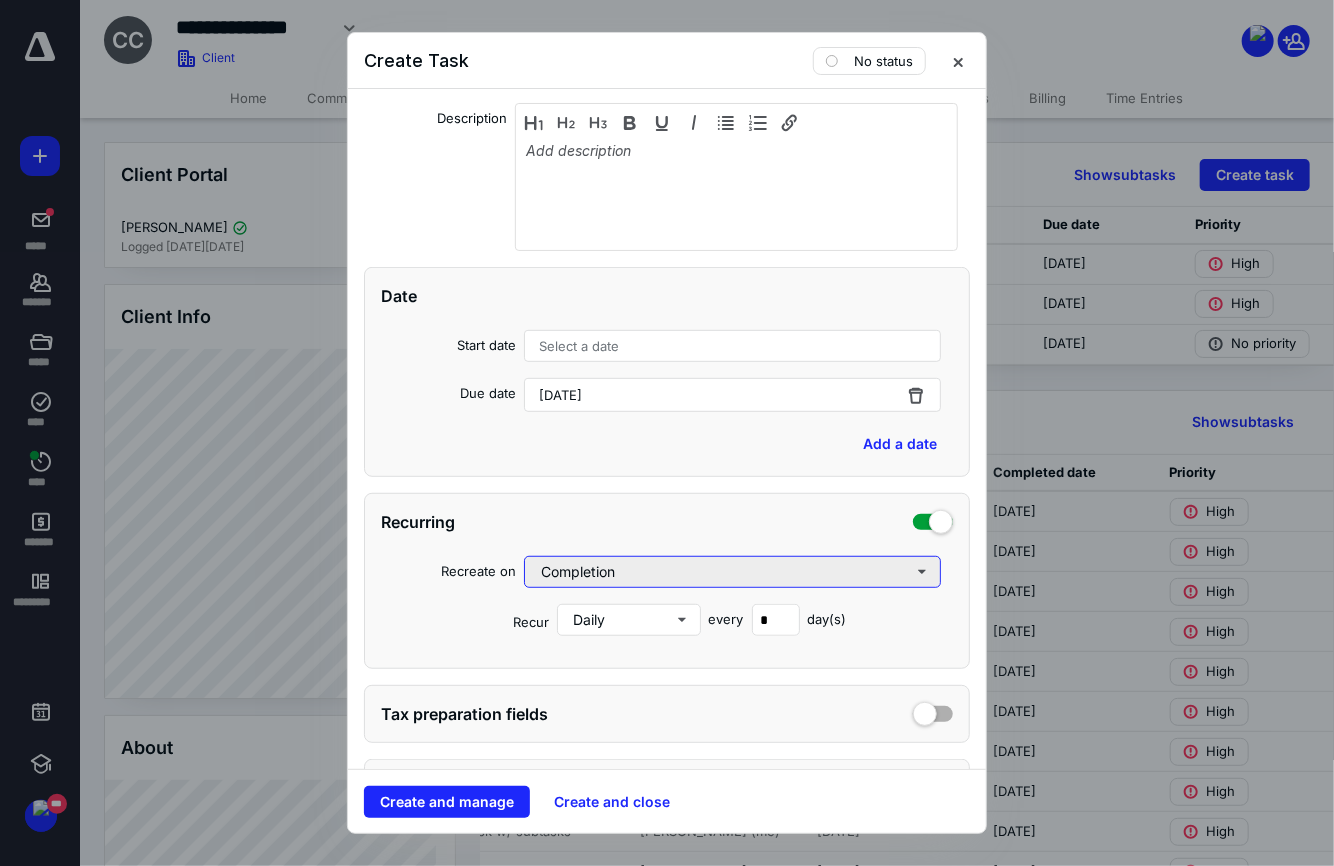 click on "Completion" at bounding box center [732, 572] 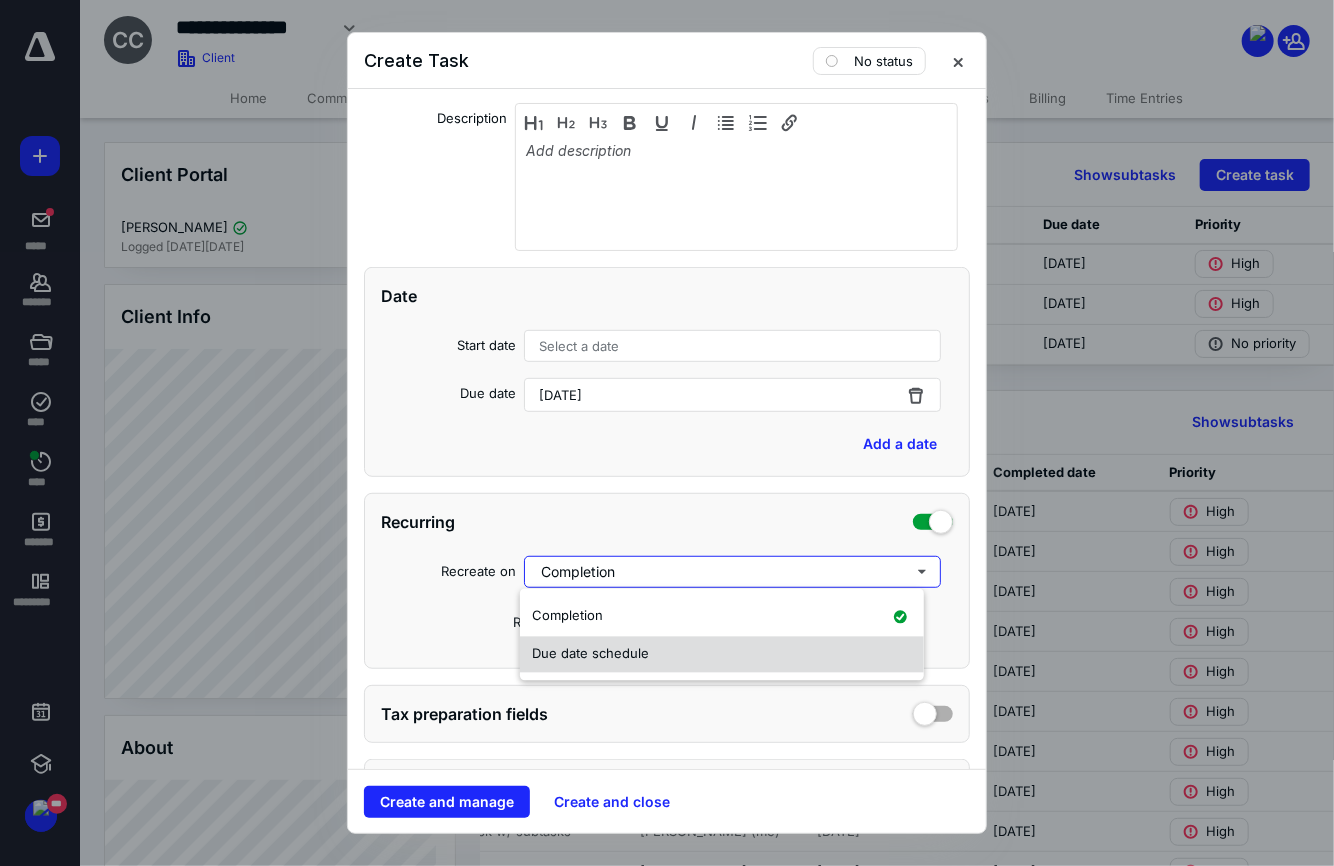 click on "Due date schedule" at bounding box center [590, 654] 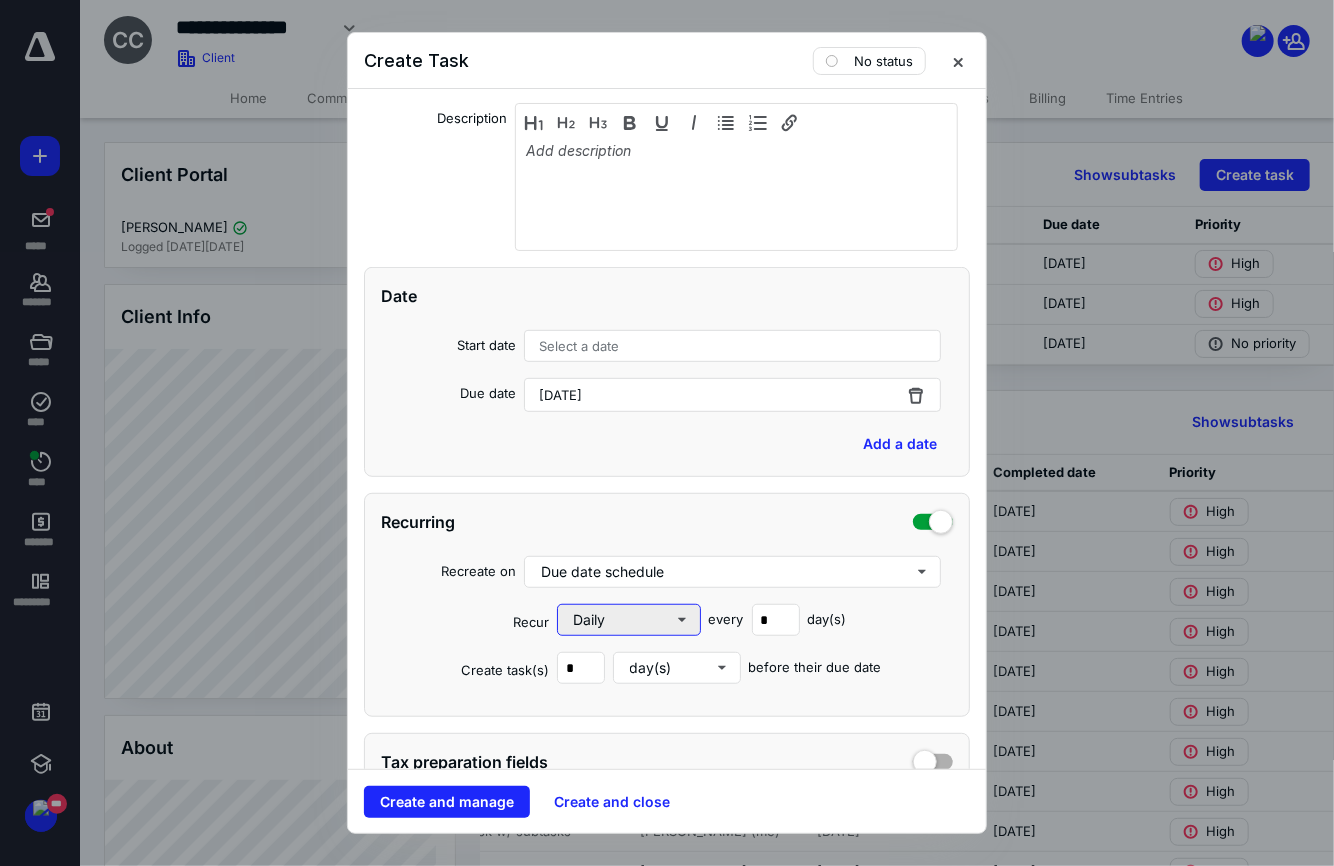 click on "Daily" at bounding box center [629, 620] 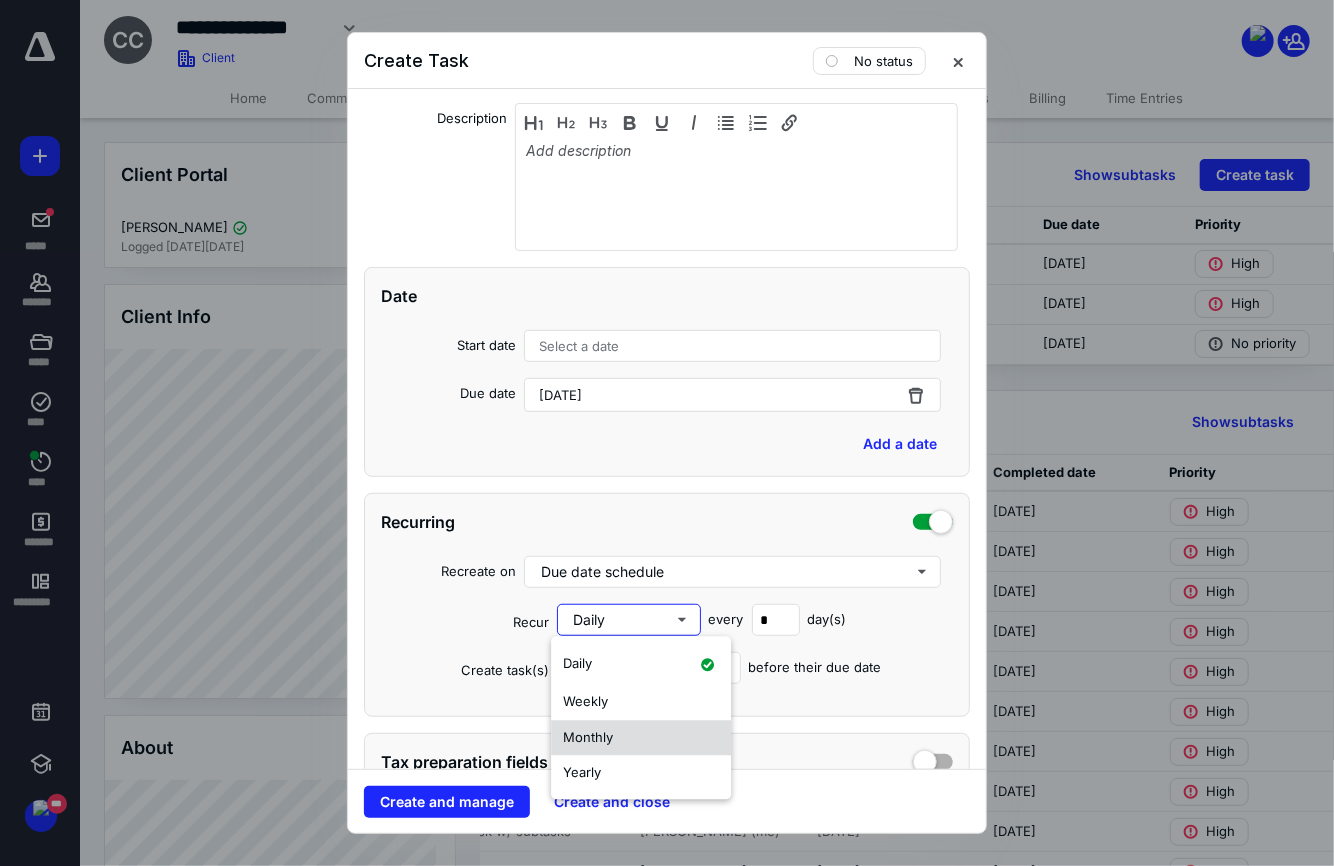 click on "Monthly" at bounding box center (588, 737) 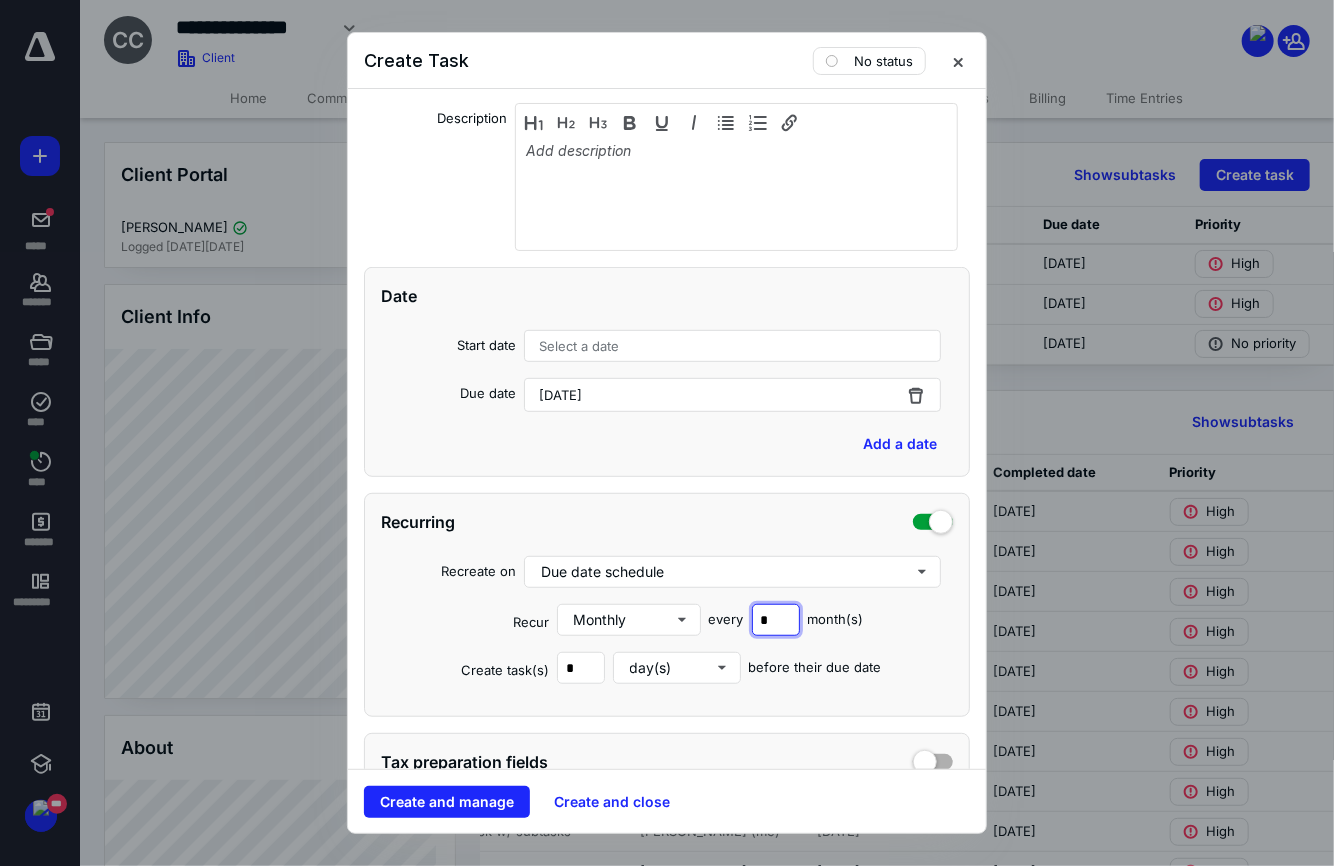 drag, startPoint x: 771, startPoint y: 616, endPoint x: 738, endPoint y: 617, distance: 33.01515 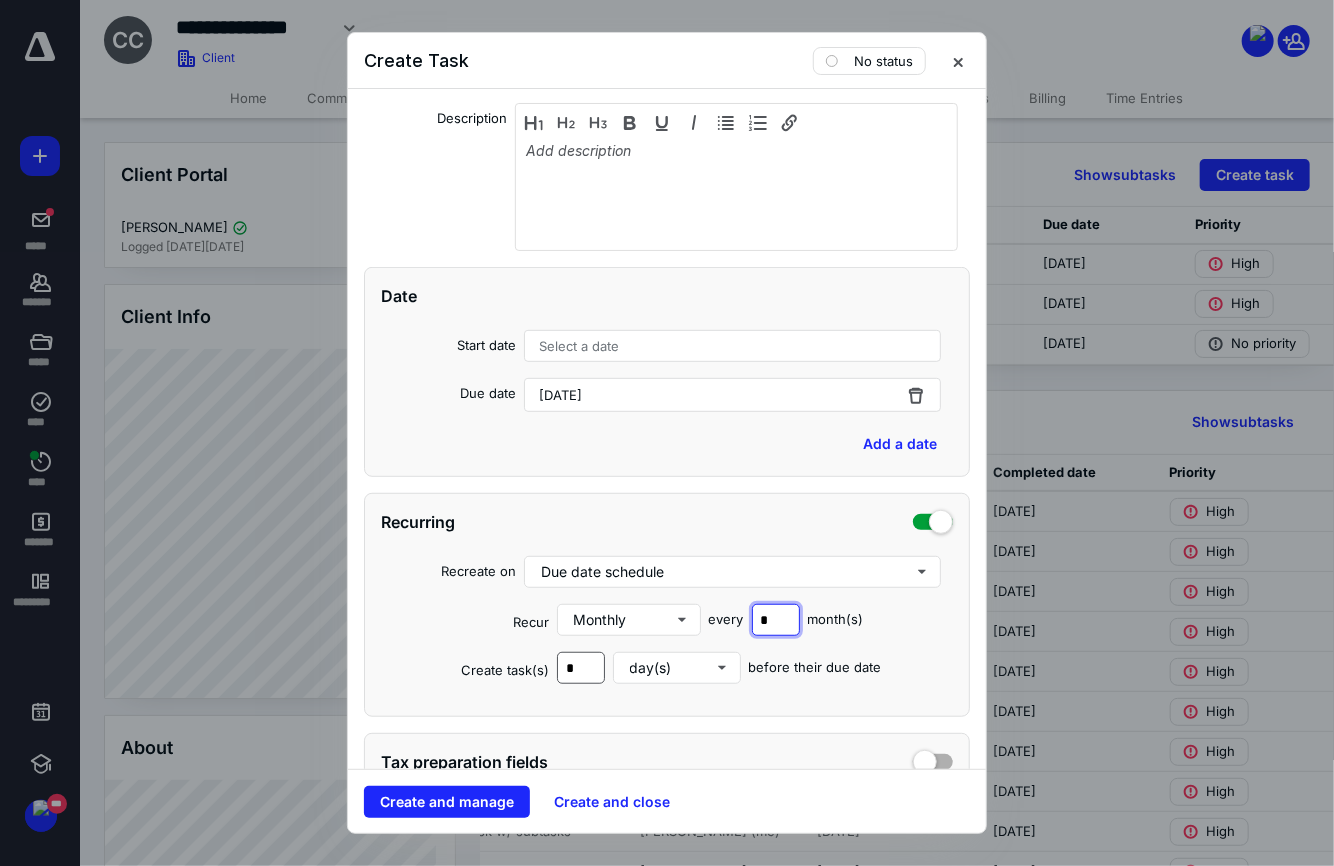 type on "*" 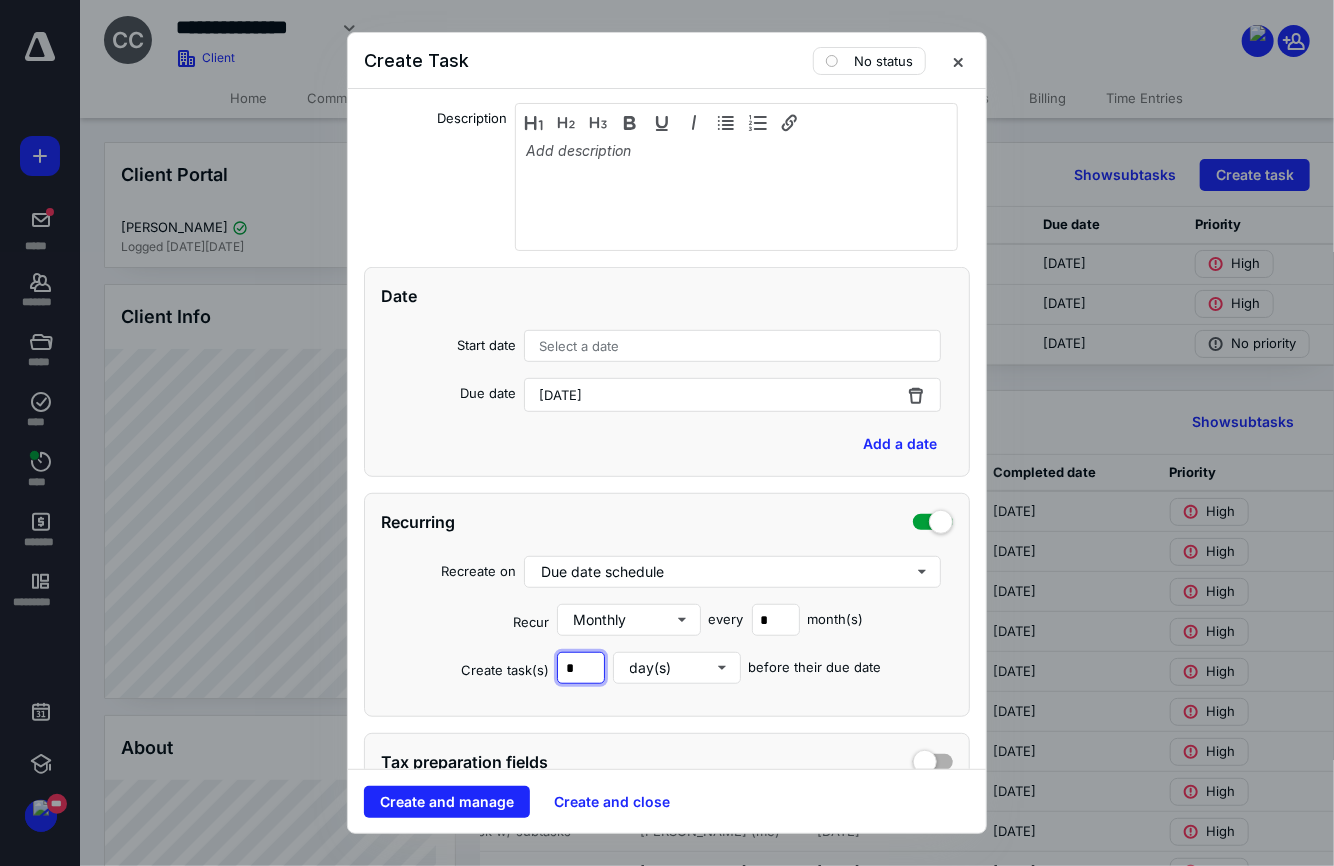 click on "*" at bounding box center [581, 668] 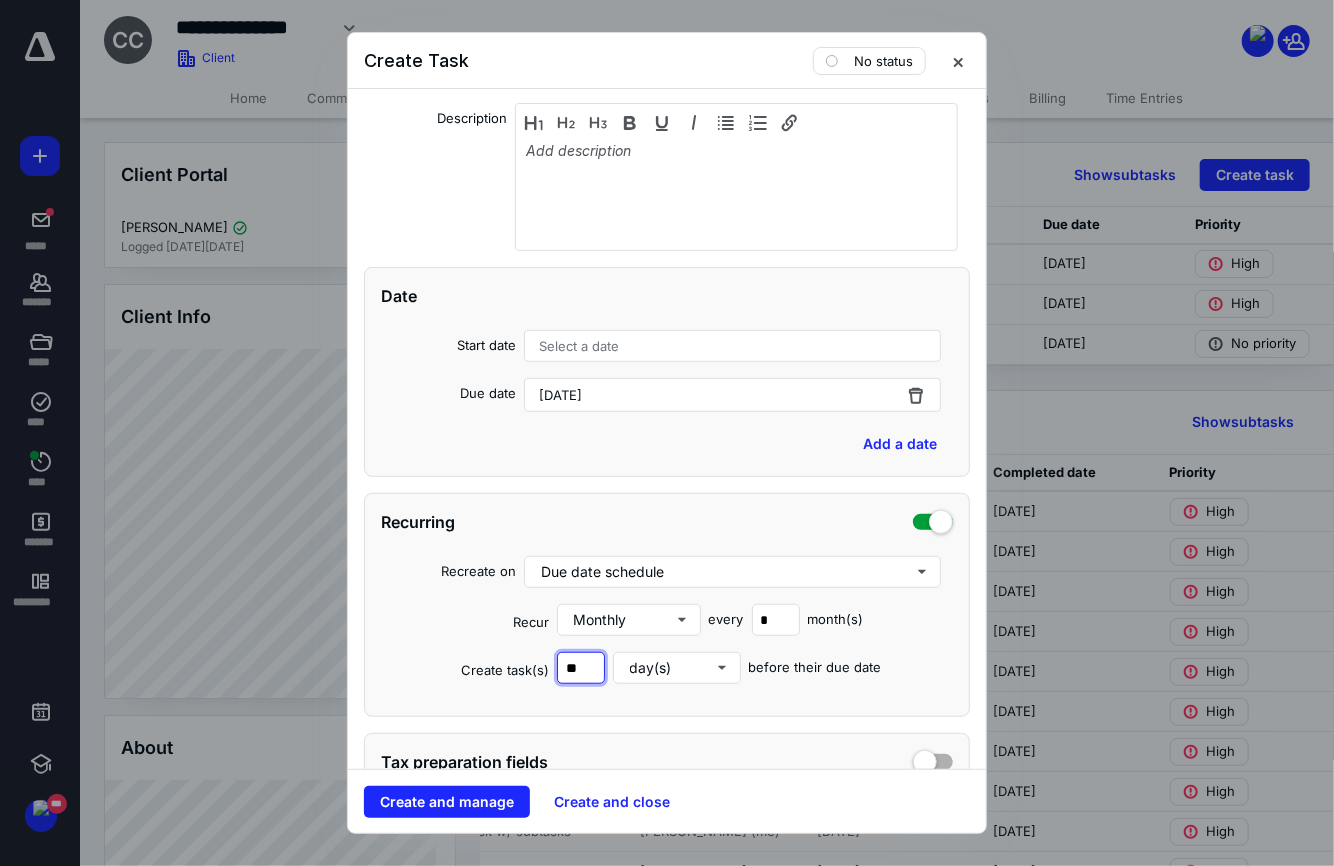 type on "**" 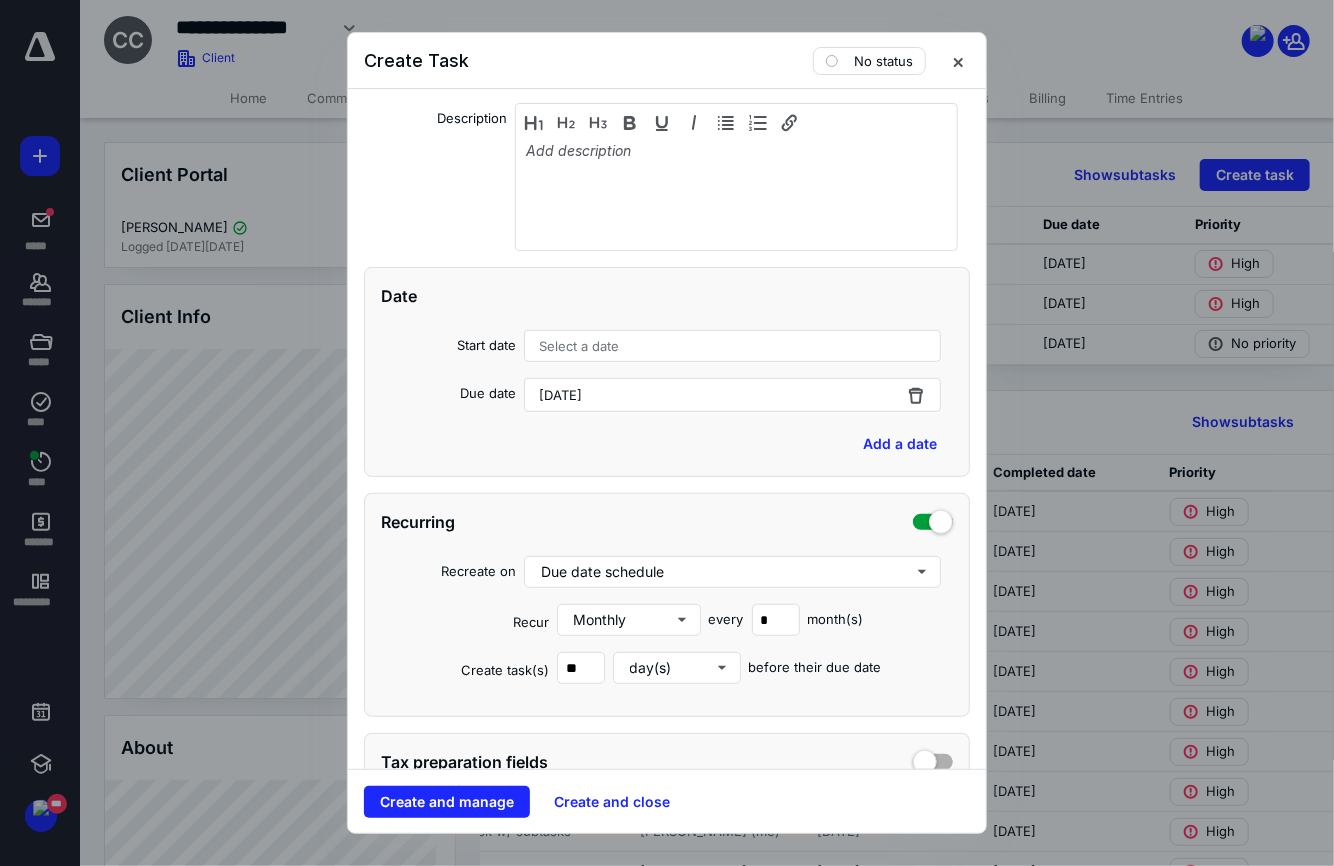 click on "Recurring Recreate on Due date schedule Recur Monthly every * month(s) Create task(s) ** day(s) before their due date" at bounding box center [667, 605] 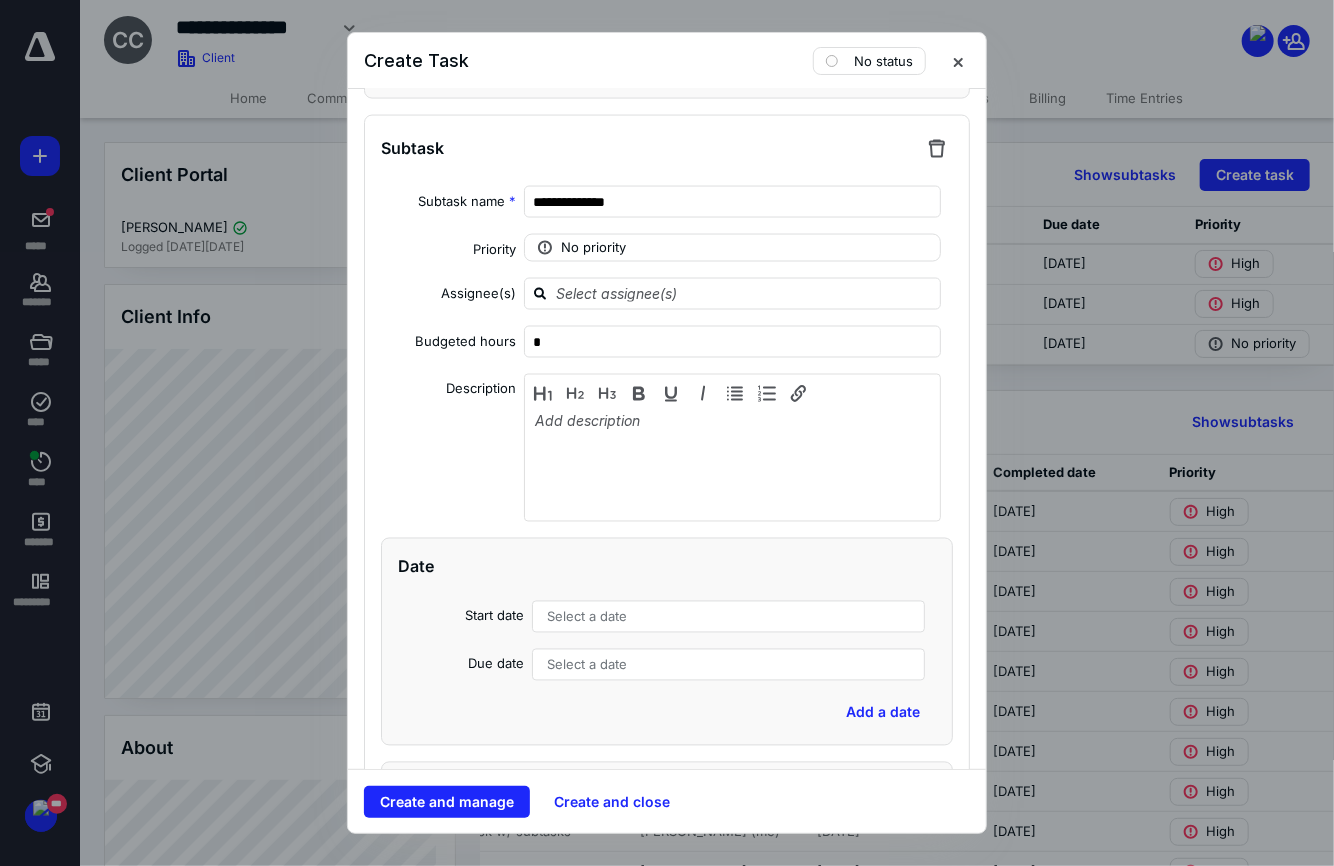scroll, scrollTop: 1500, scrollLeft: 0, axis: vertical 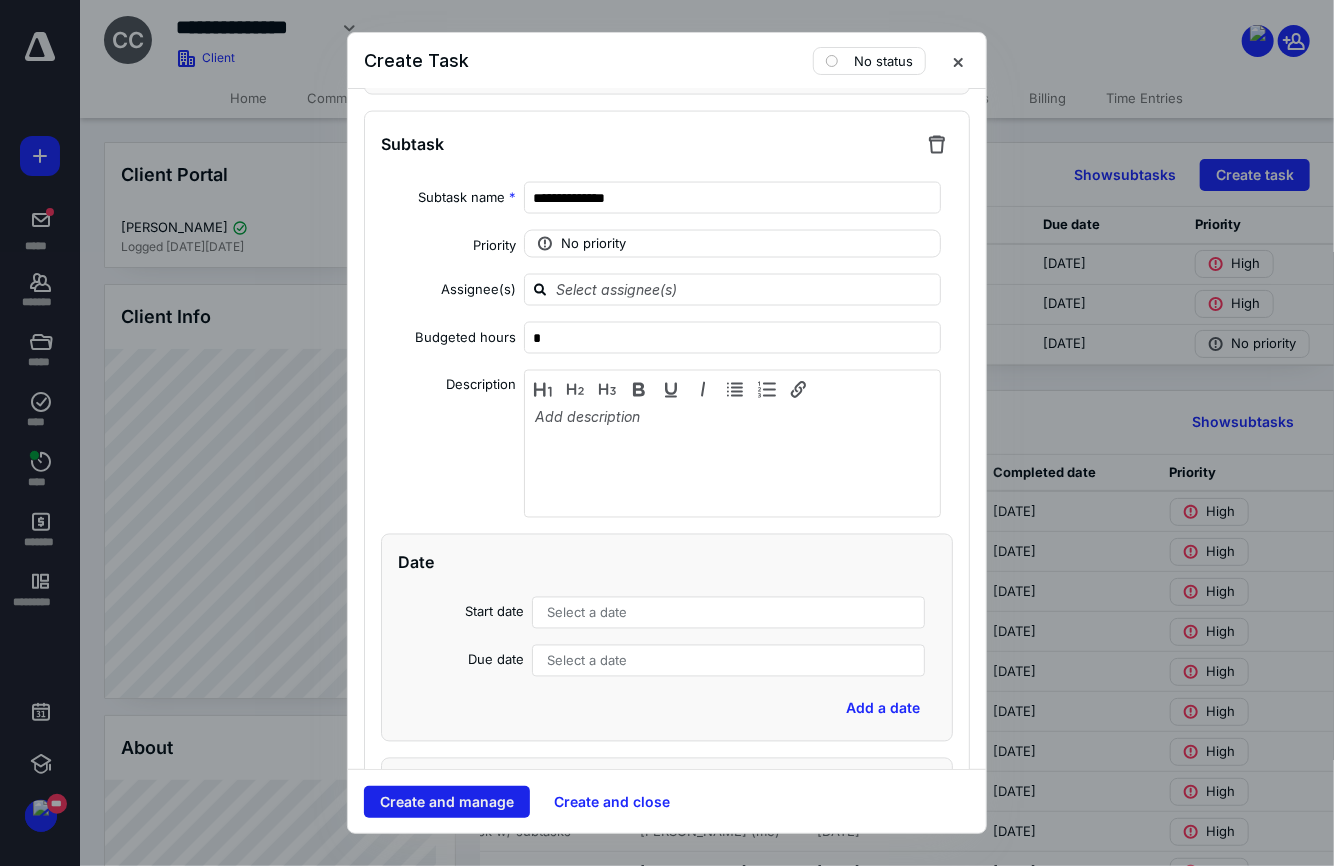 click on "Create and manage" at bounding box center (447, 802) 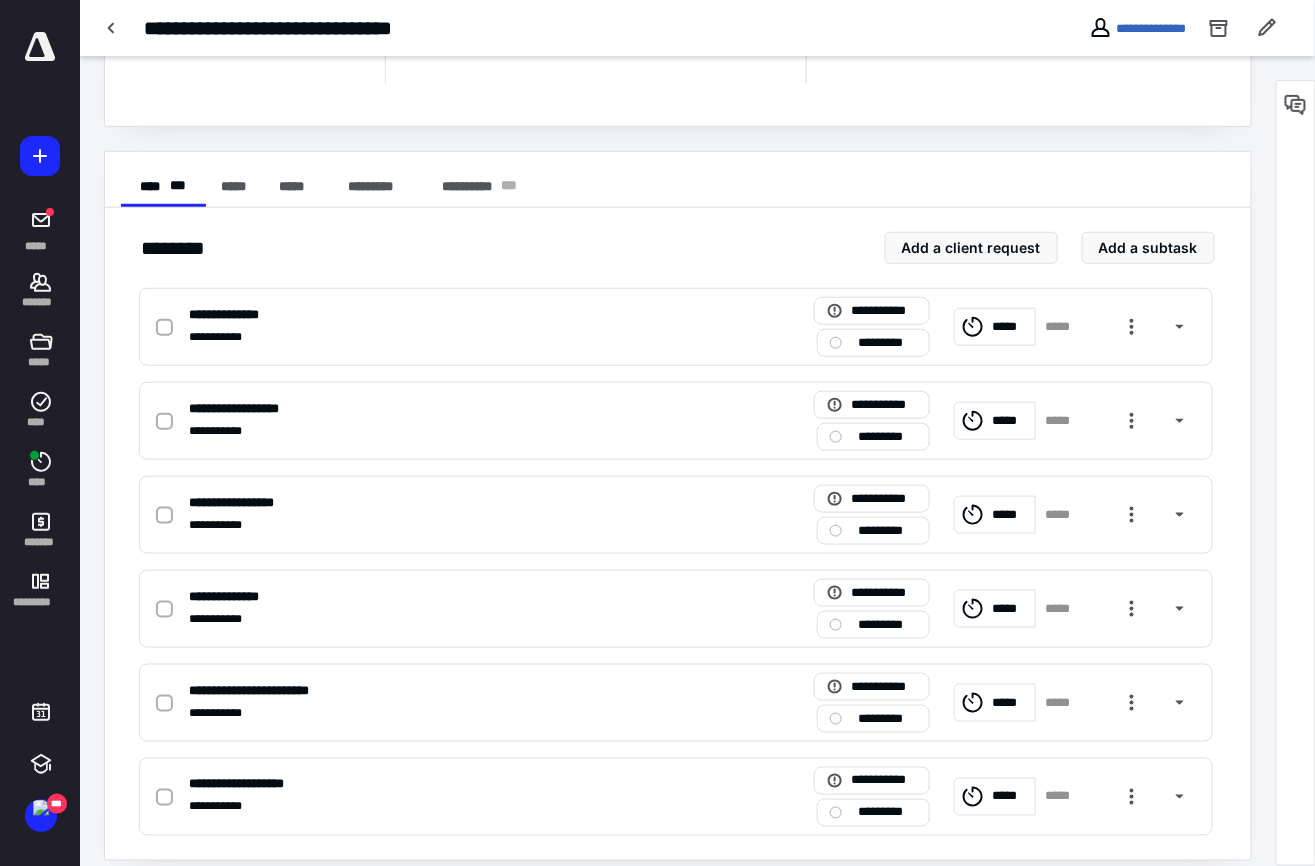 scroll, scrollTop: 308, scrollLeft: 0, axis: vertical 